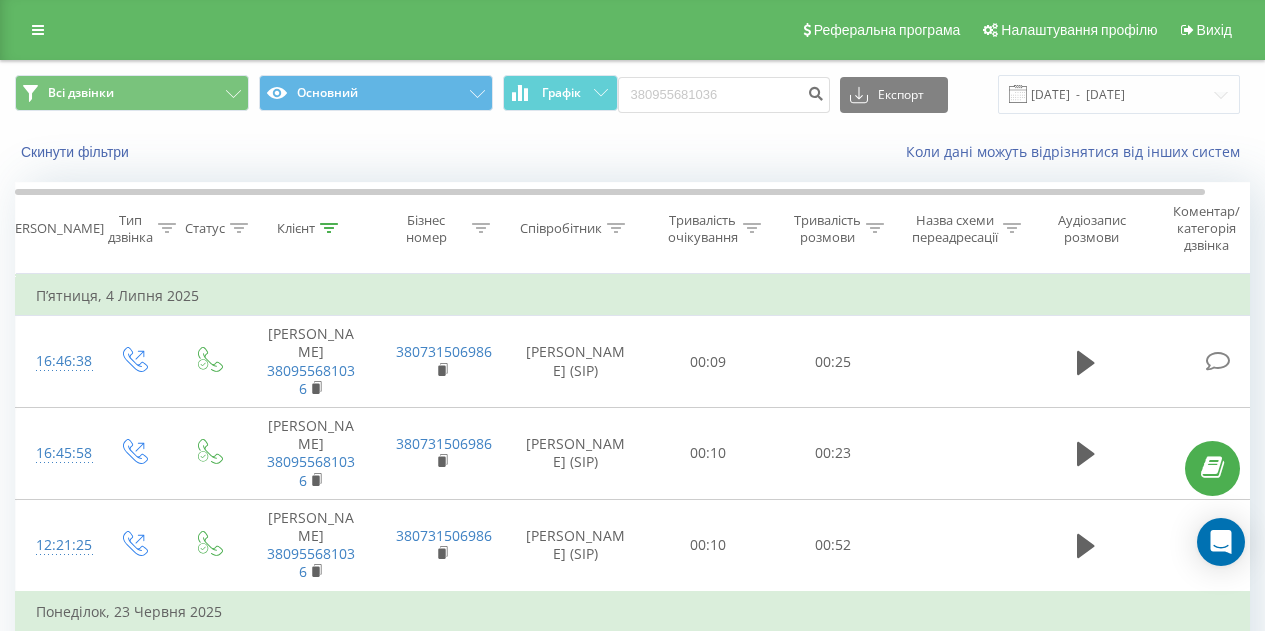 scroll, scrollTop: 1153, scrollLeft: 0, axis: vertical 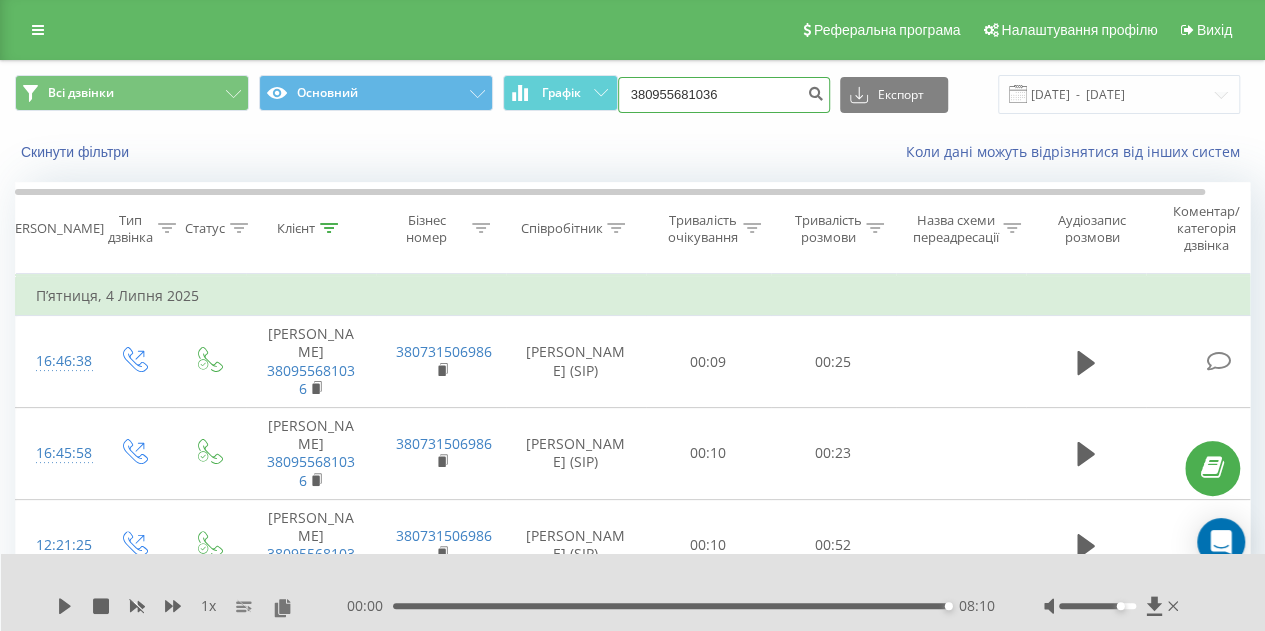 drag, startPoint x: 744, startPoint y: 105, endPoint x: 618, endPoint y: 106, distance: 126.00397 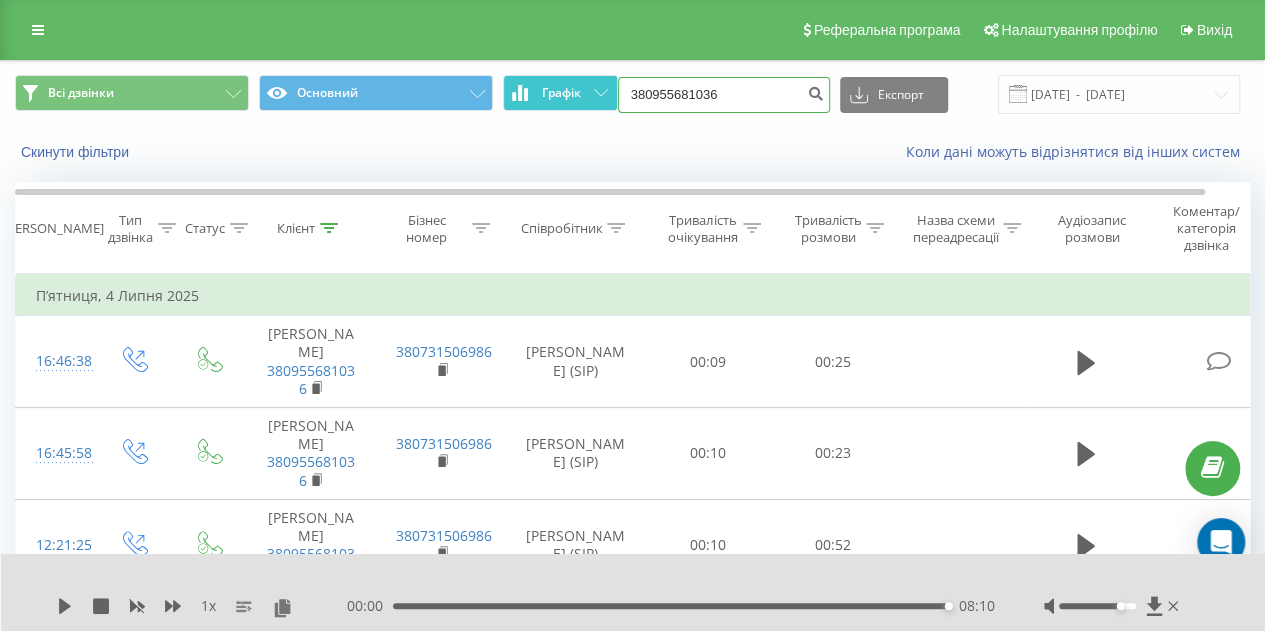 paste on "068-93-65-330" 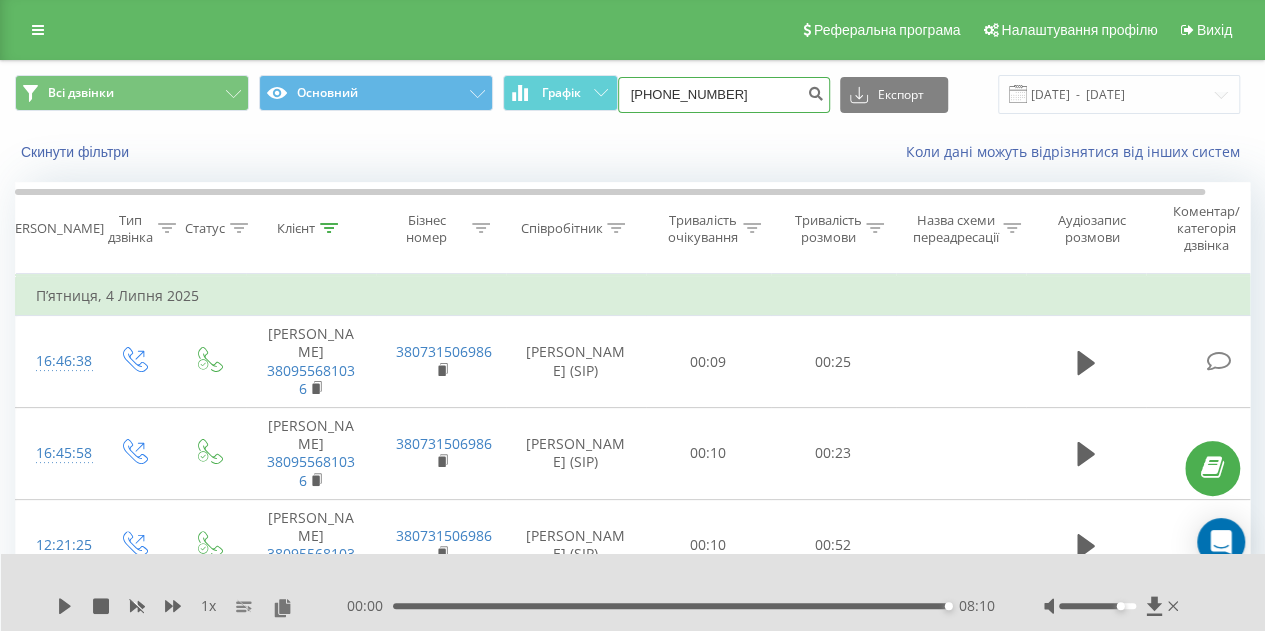click on "068-93-65-330" at bounding box center (724, 95) 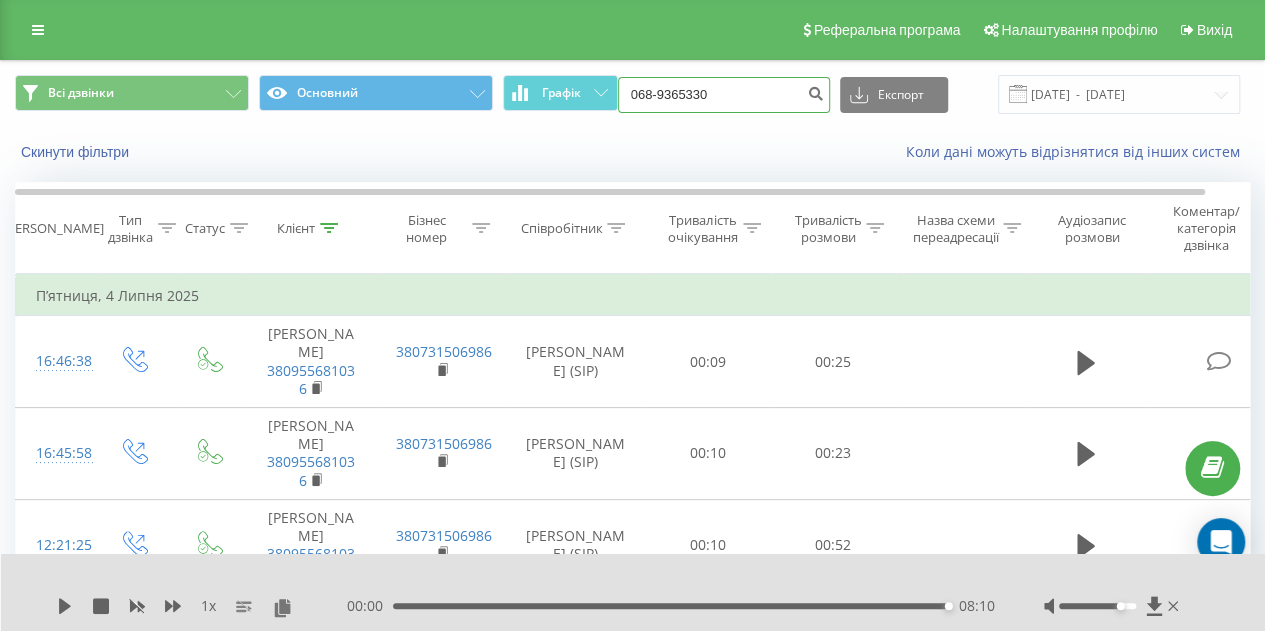 click on "068-9365330" at bounding box center [724, 95] 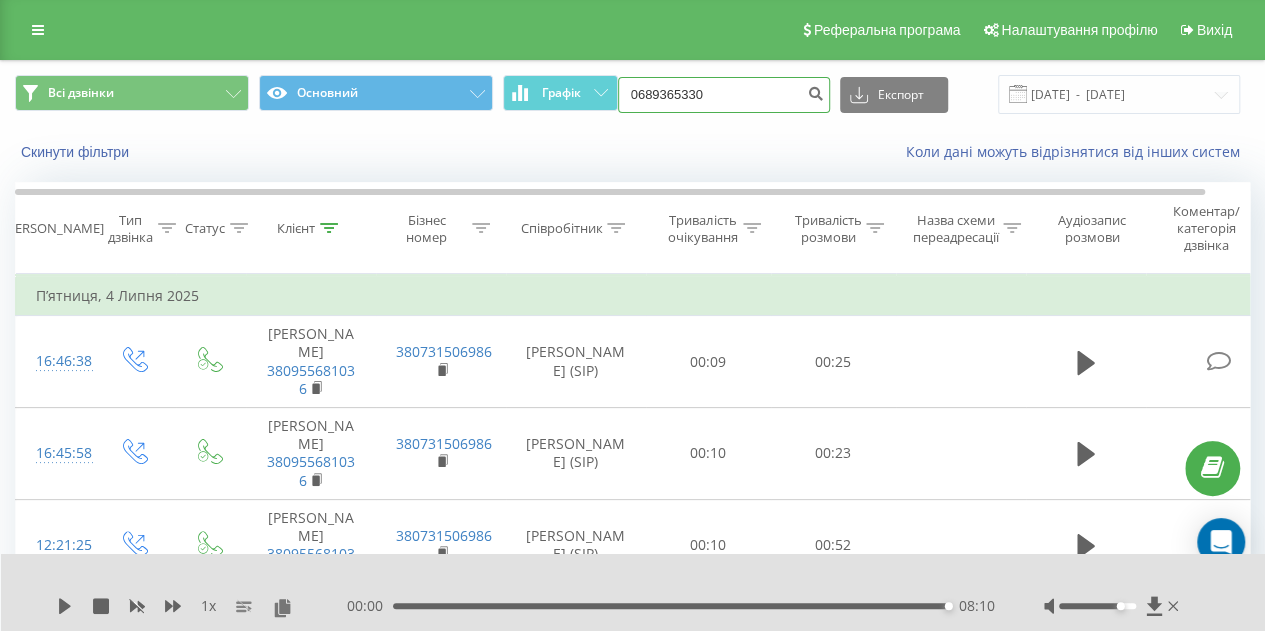 click on "0689365330" at bounding box center (724, 95) 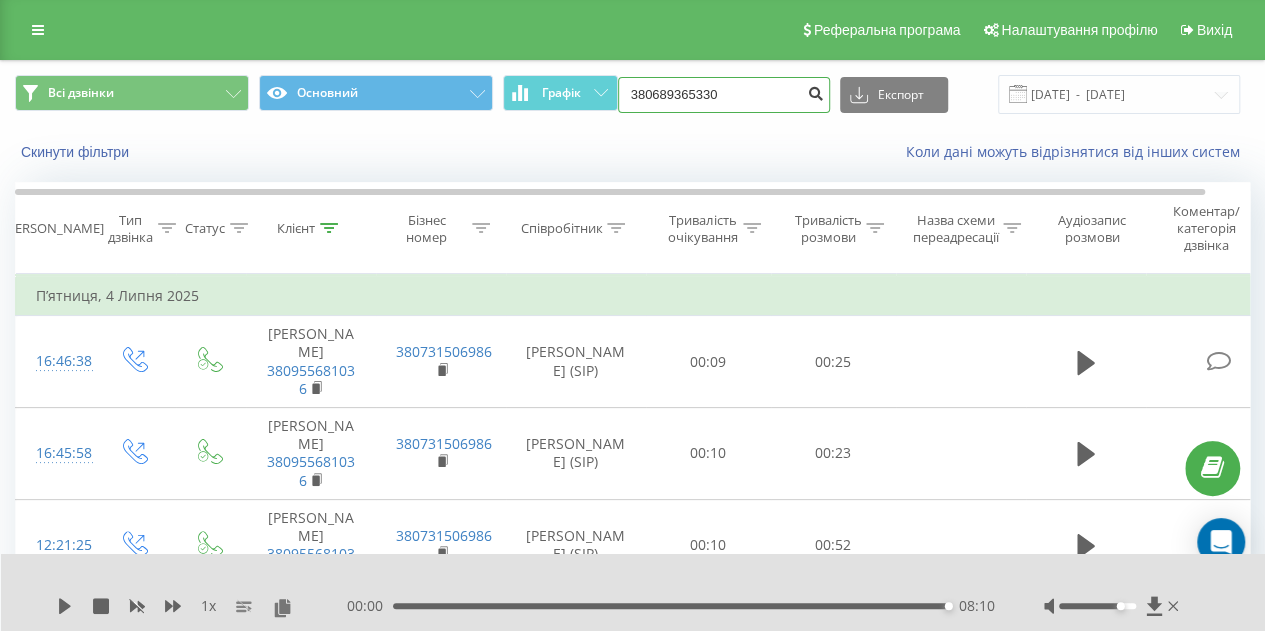 type on "380689365330" 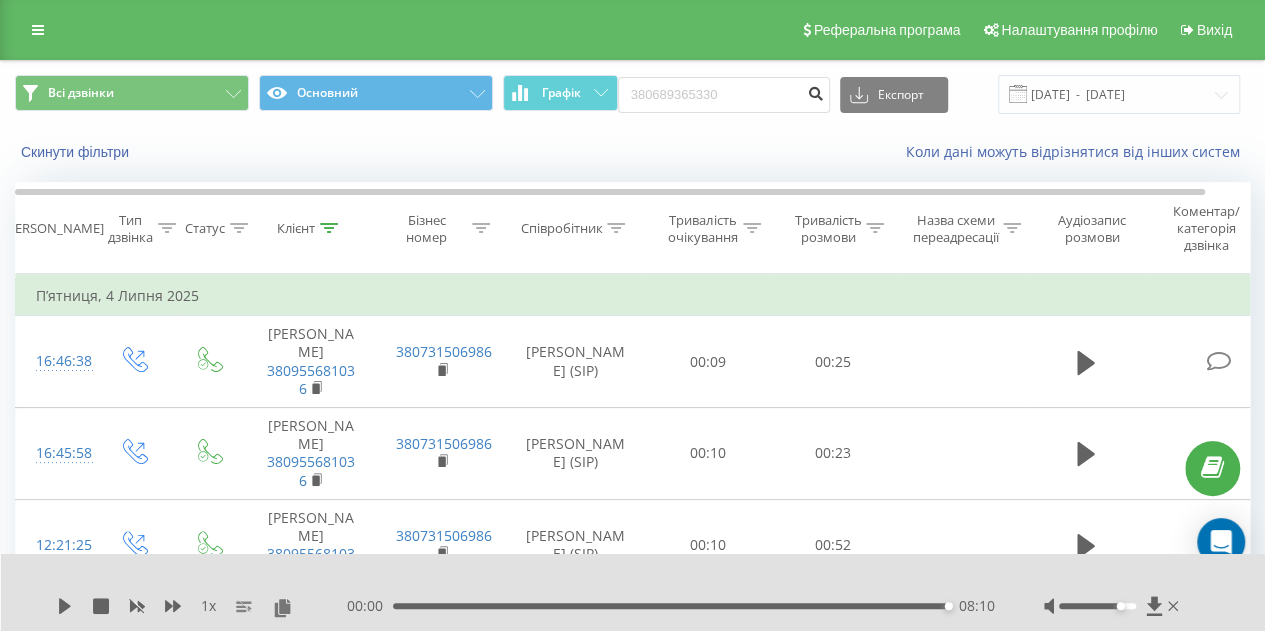 click at bounding box center (816, 91) 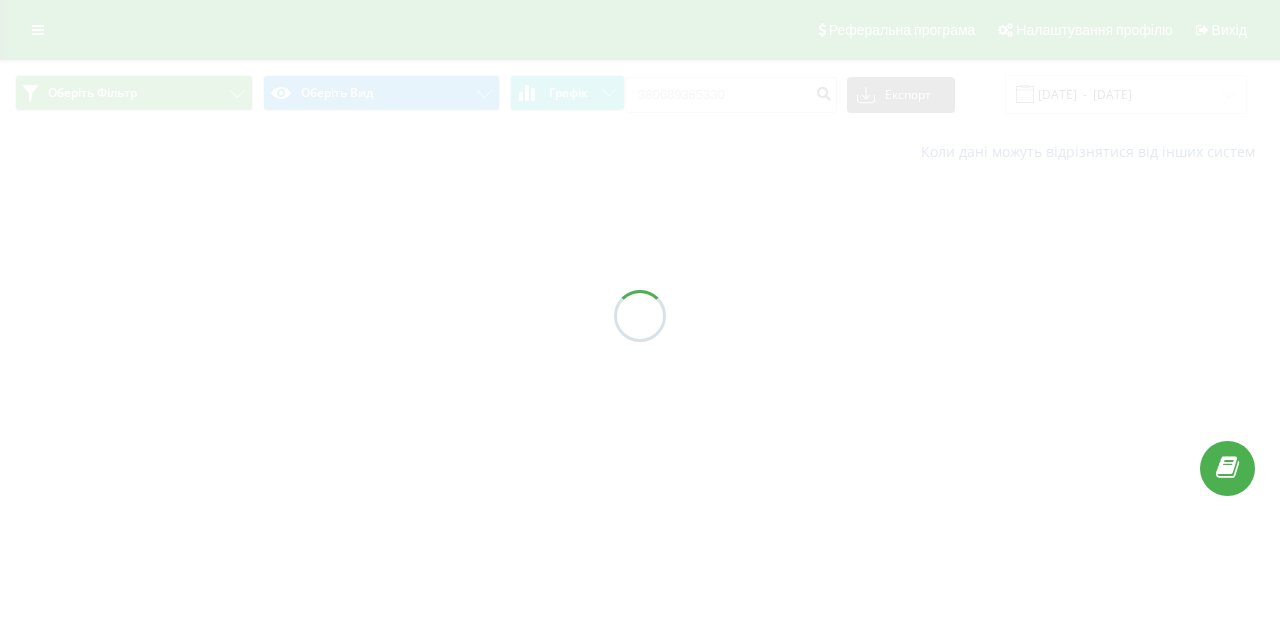 scroll, scrollTop: 0, scrollLeft: 0, axis: both 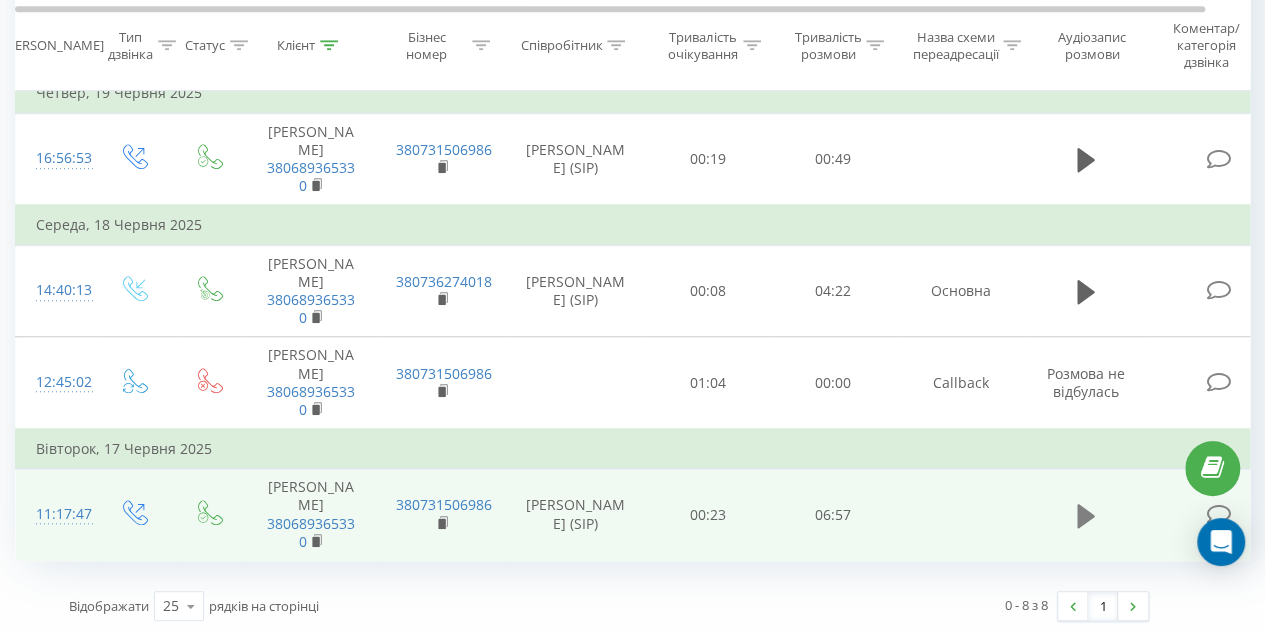 click 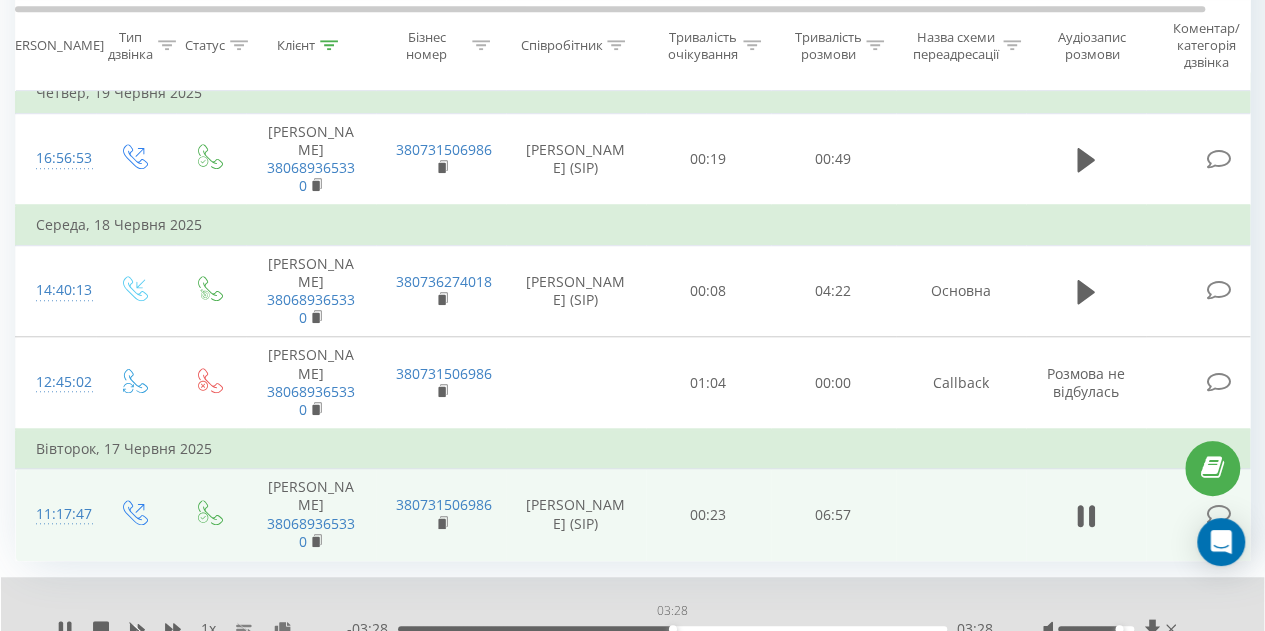 click on "03:28" at bounding box center [672, 629] 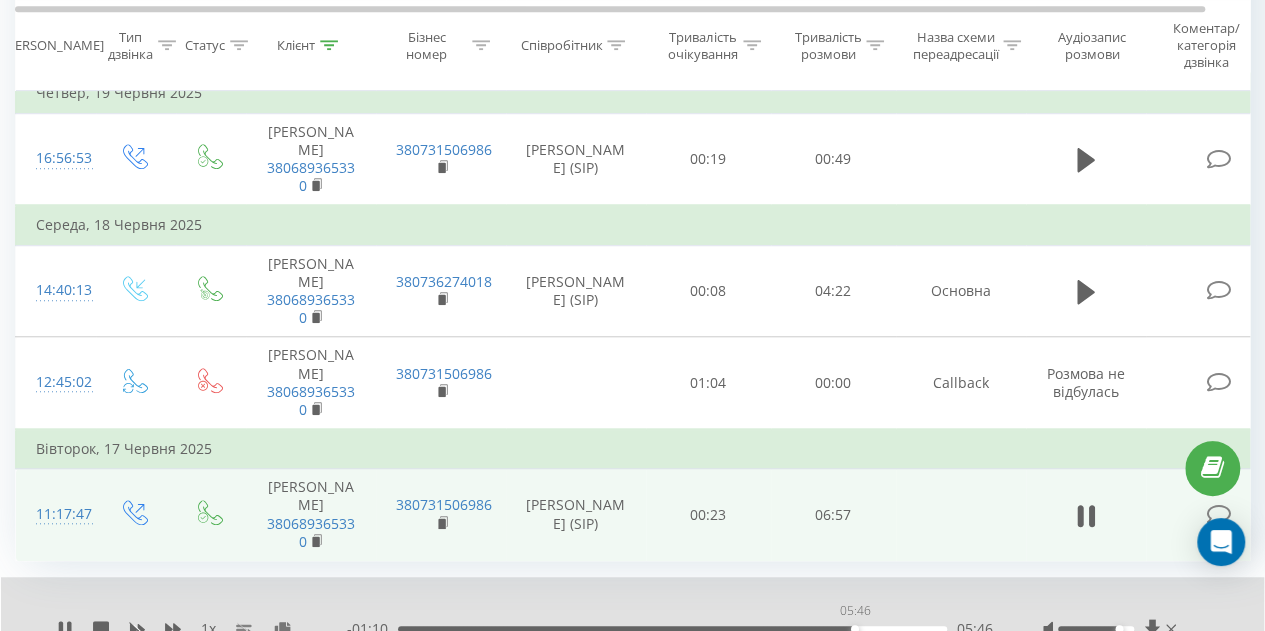click on "05:46" at bounding box center (672, 629) 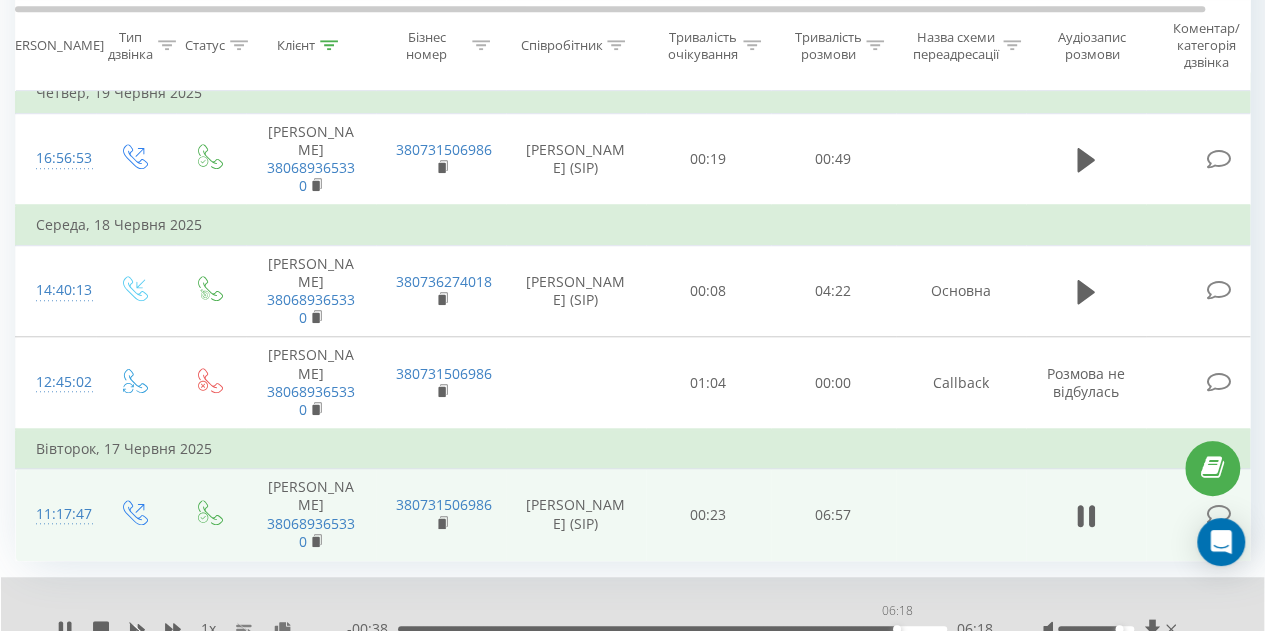 click on "06:18" at bounding box center (672, 629) 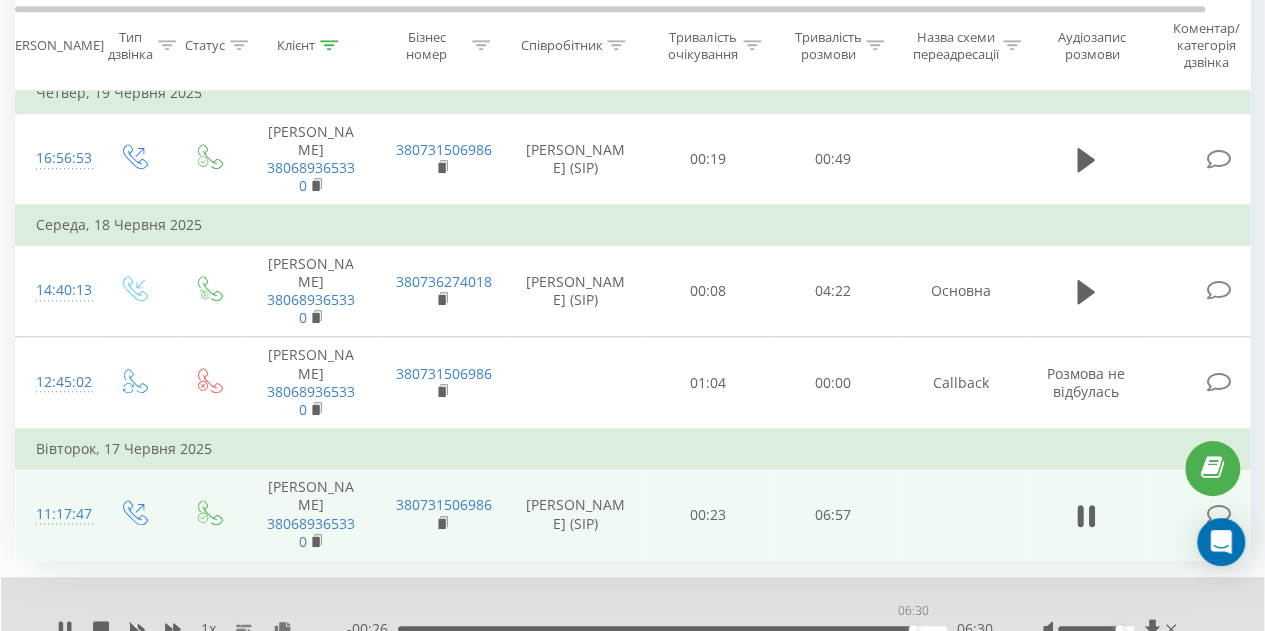 click on "06:30" at bounding box center [672, 629] 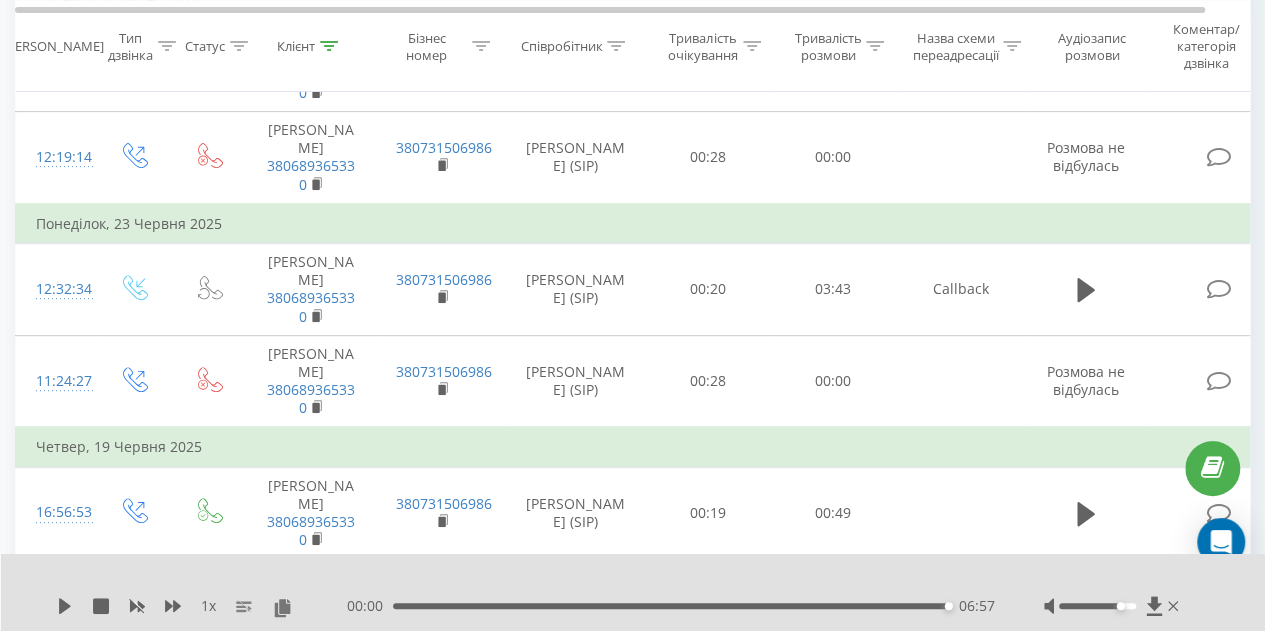 scroll, scrollTop: 294, scrollLeft: 0, axis: vertical 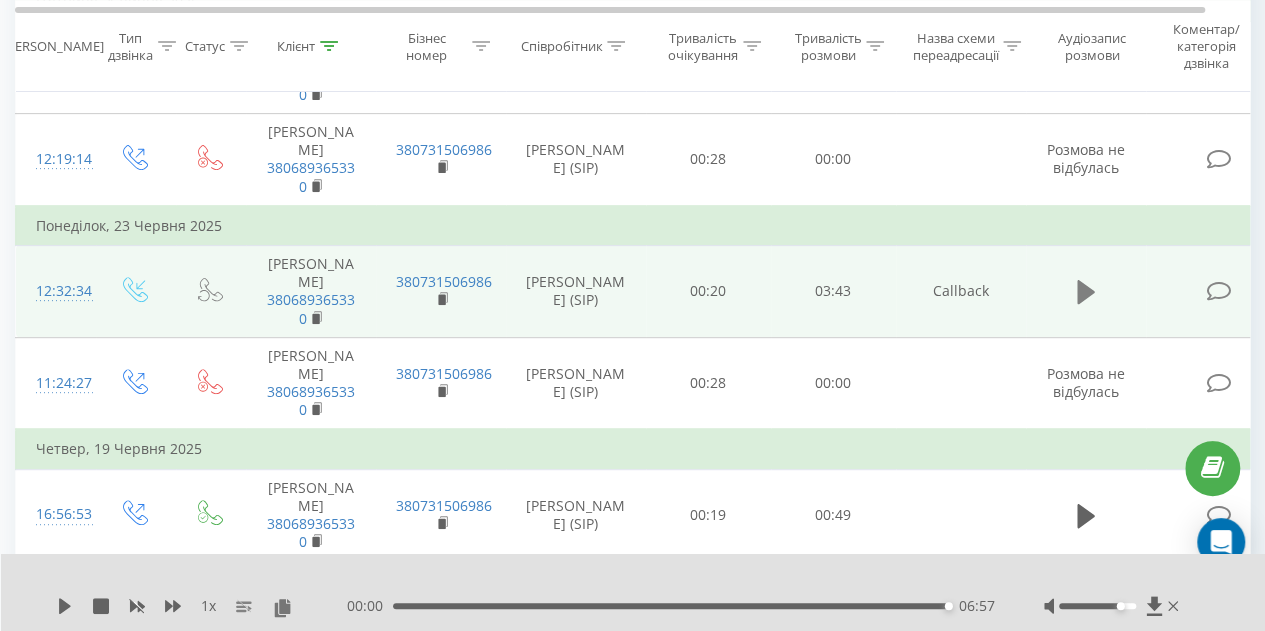 click 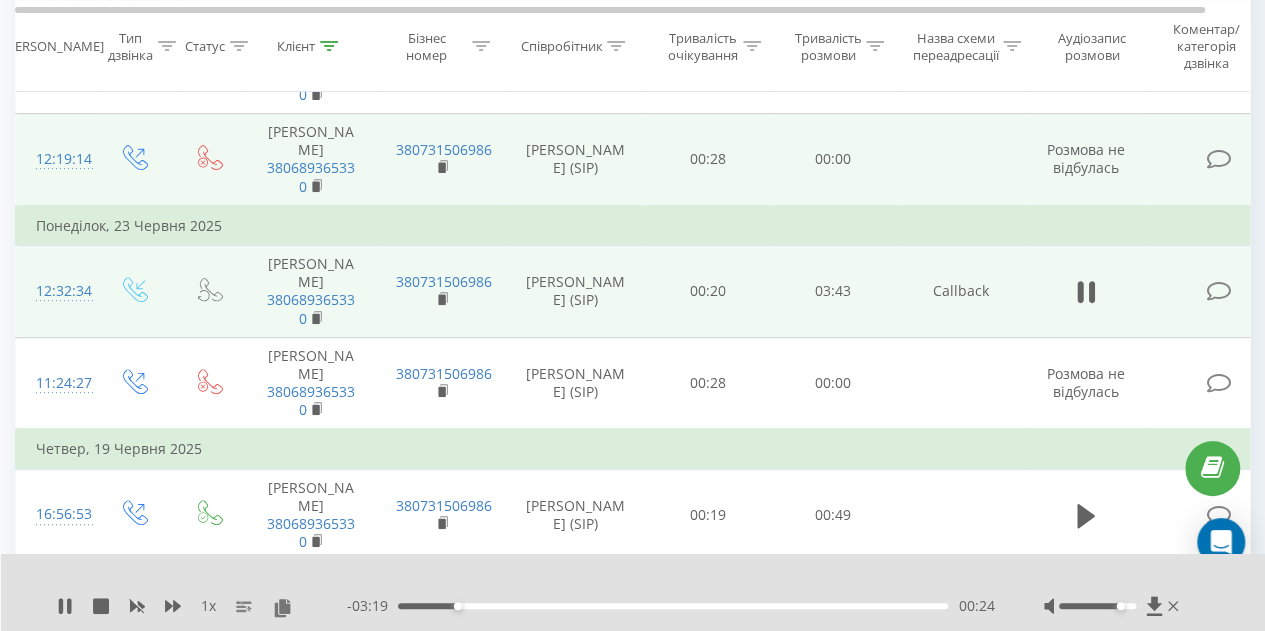 scroll, scrollTop: 0, scrollLeft: 0, axis: both 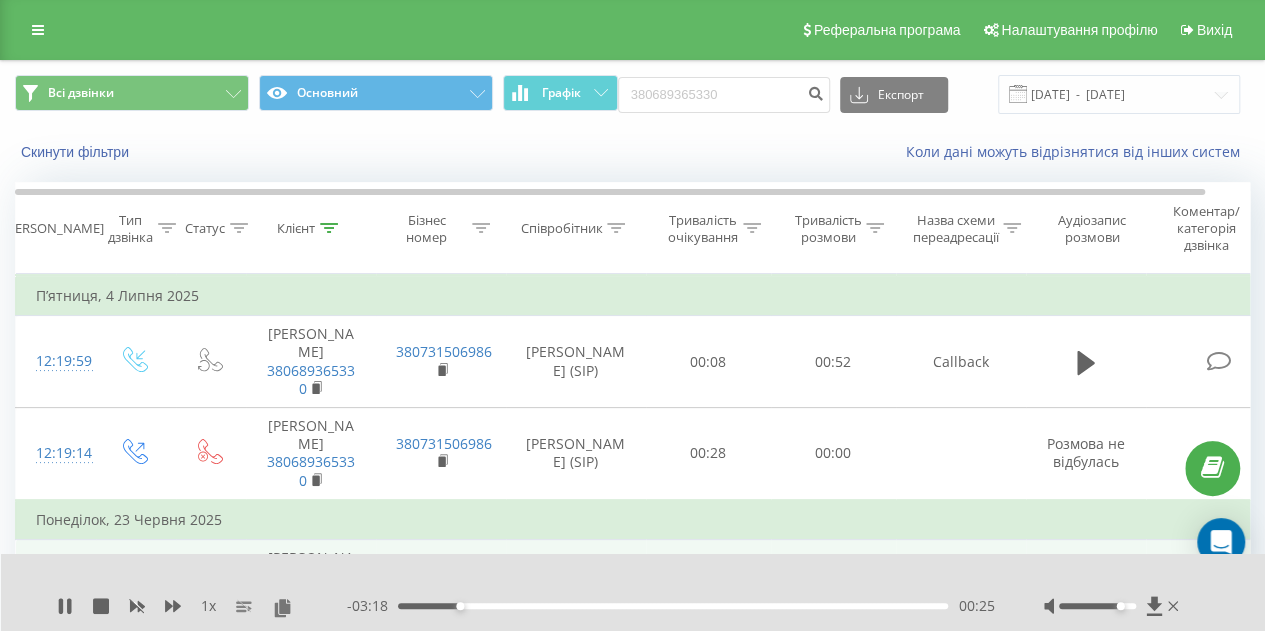 click on "Всі дзвінки Основний Графік 380689365330 Експорт .csv .xls .xlsx 10.04.2025  -  10.07.2025" at bounding box center (632, 94) 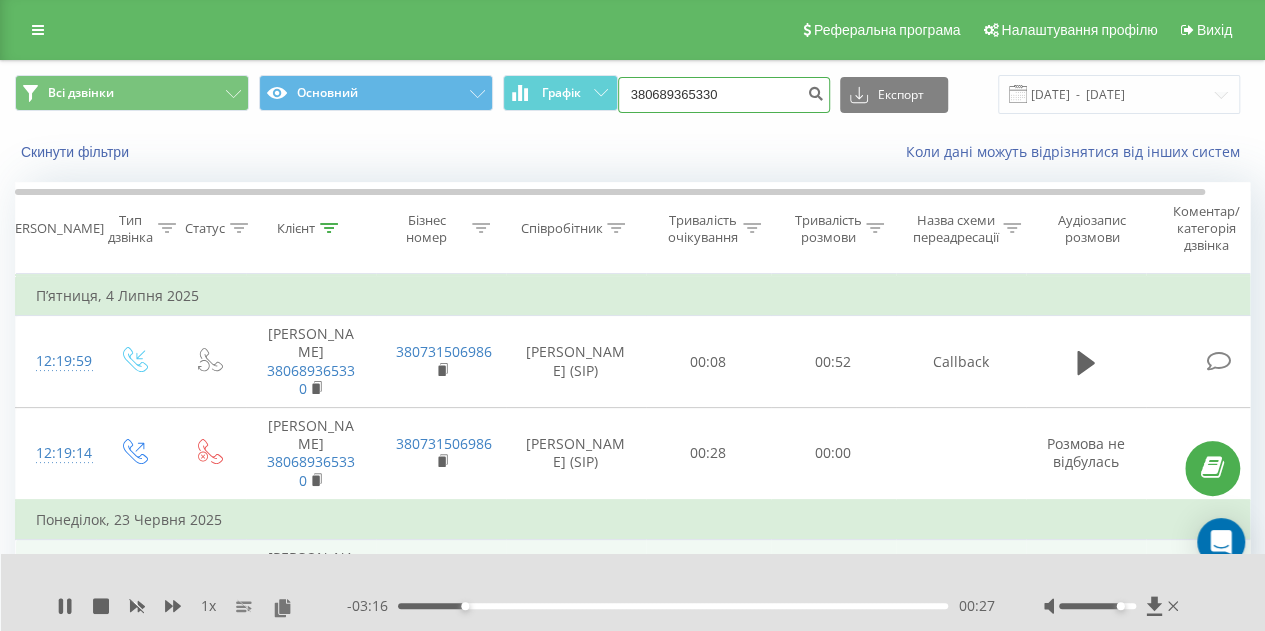 drag, startPoint x: 740, startPoint y: 107, endPoint x: 629, endPoint y: 77, distance: 114.982605 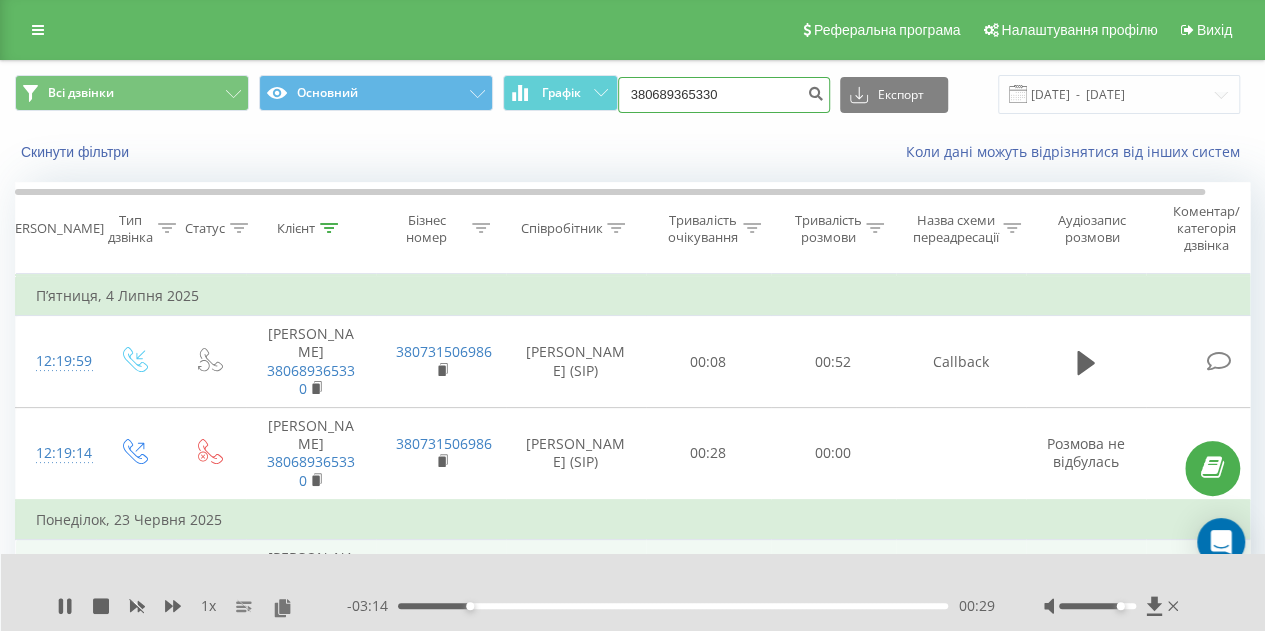 paste on "(066) 471-4773" 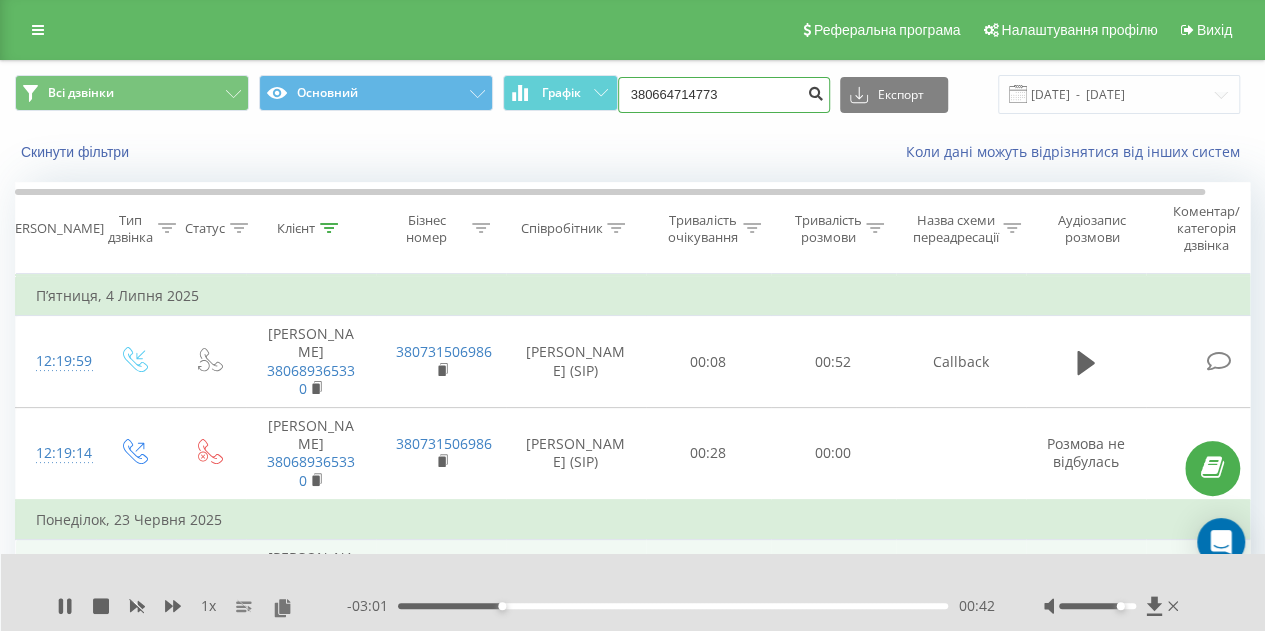type on "380664714773" 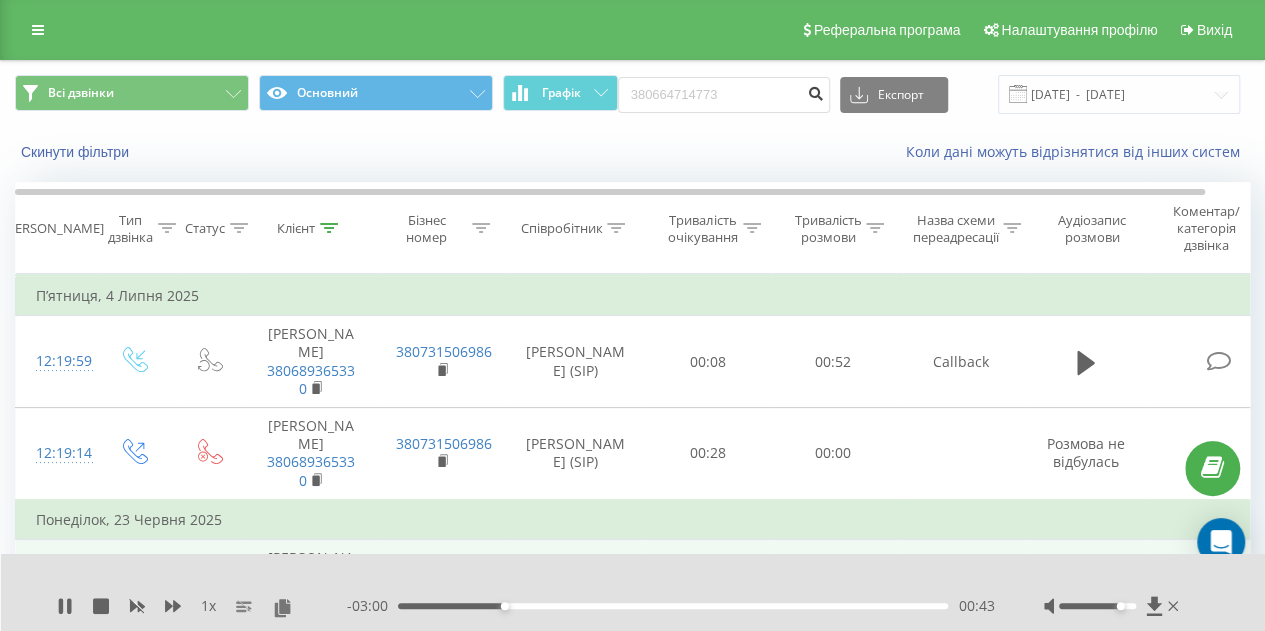 click at bounding box center (816, 91) 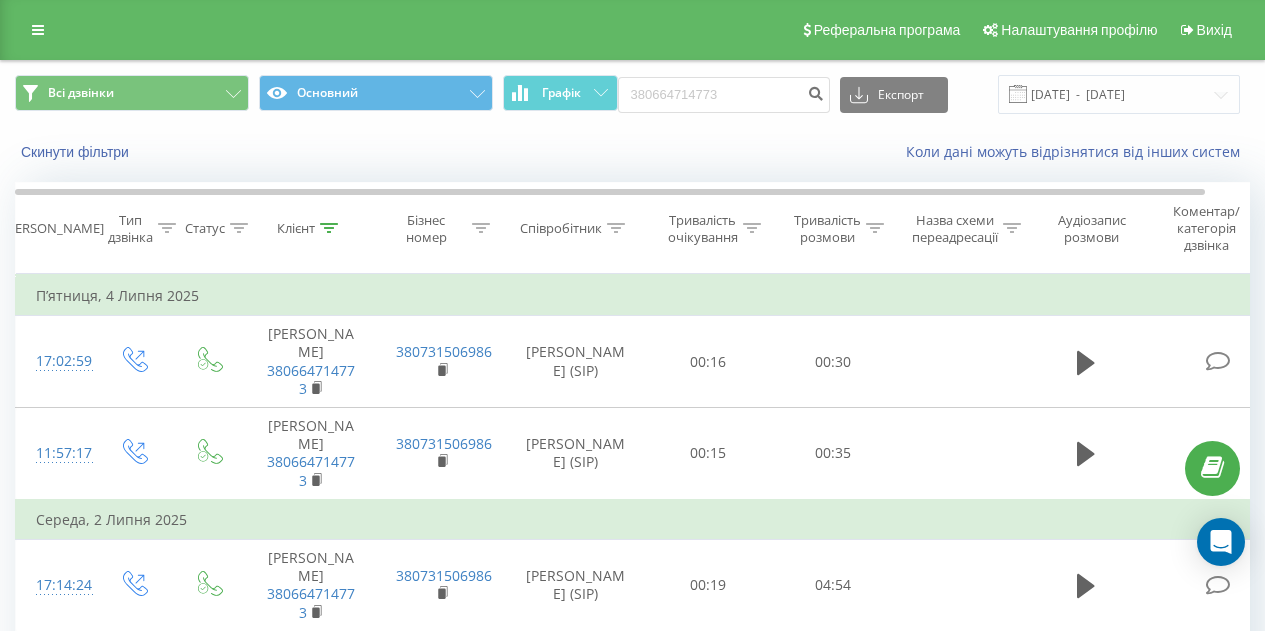 scroll, scrollTop: 0, scrollLeft: 0, axis: both 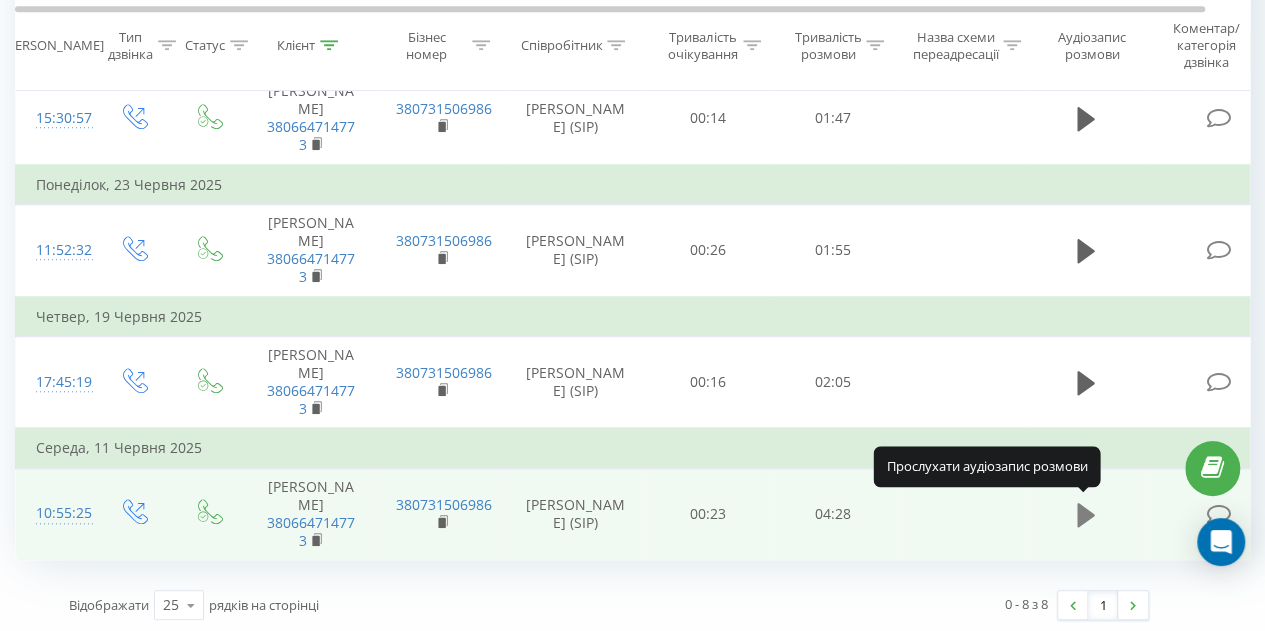 click 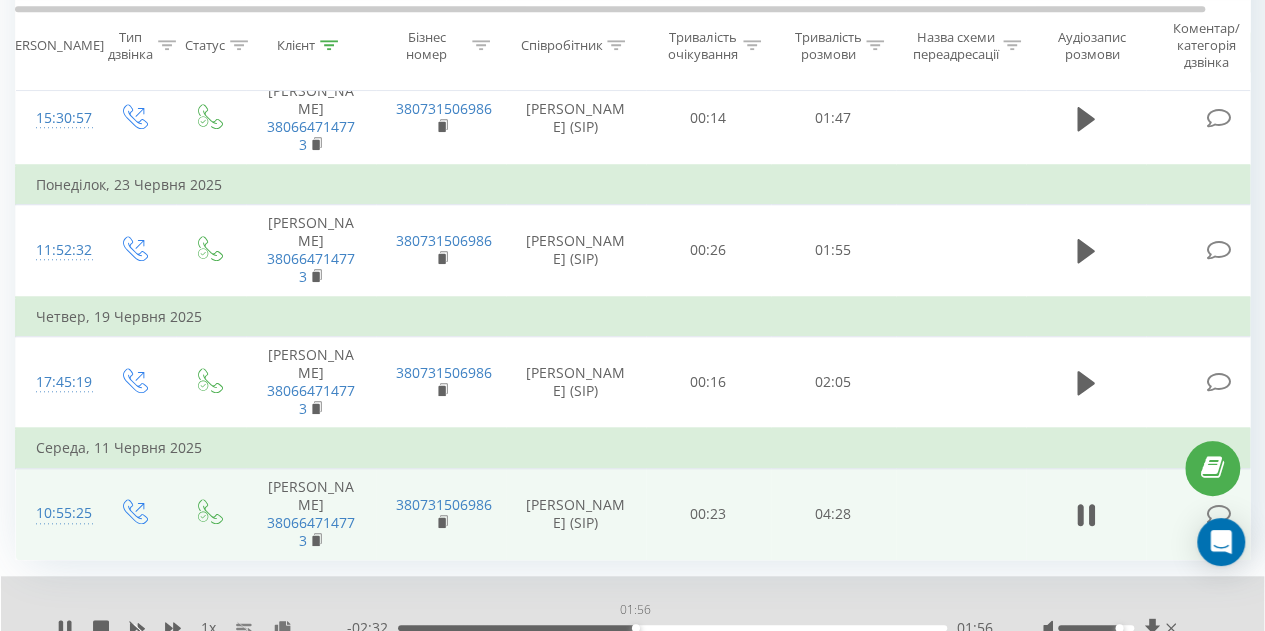 click on "01:56" at bounding box center [672, 628] 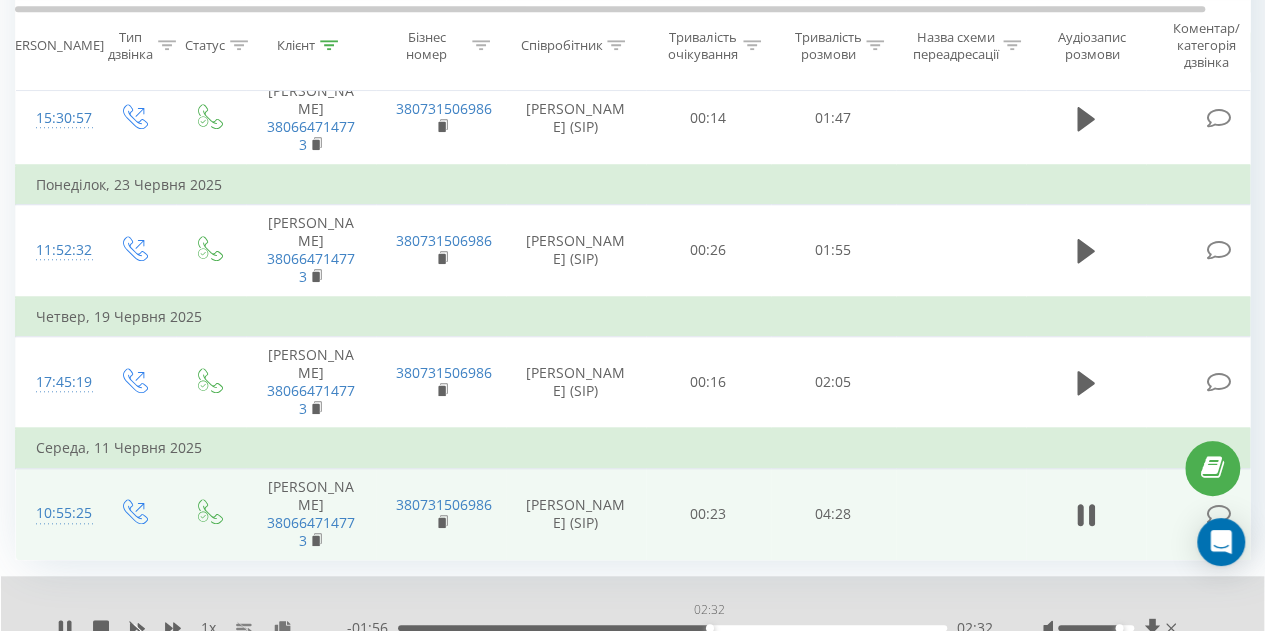 click on "02:32" at bounding box center [672, 628] 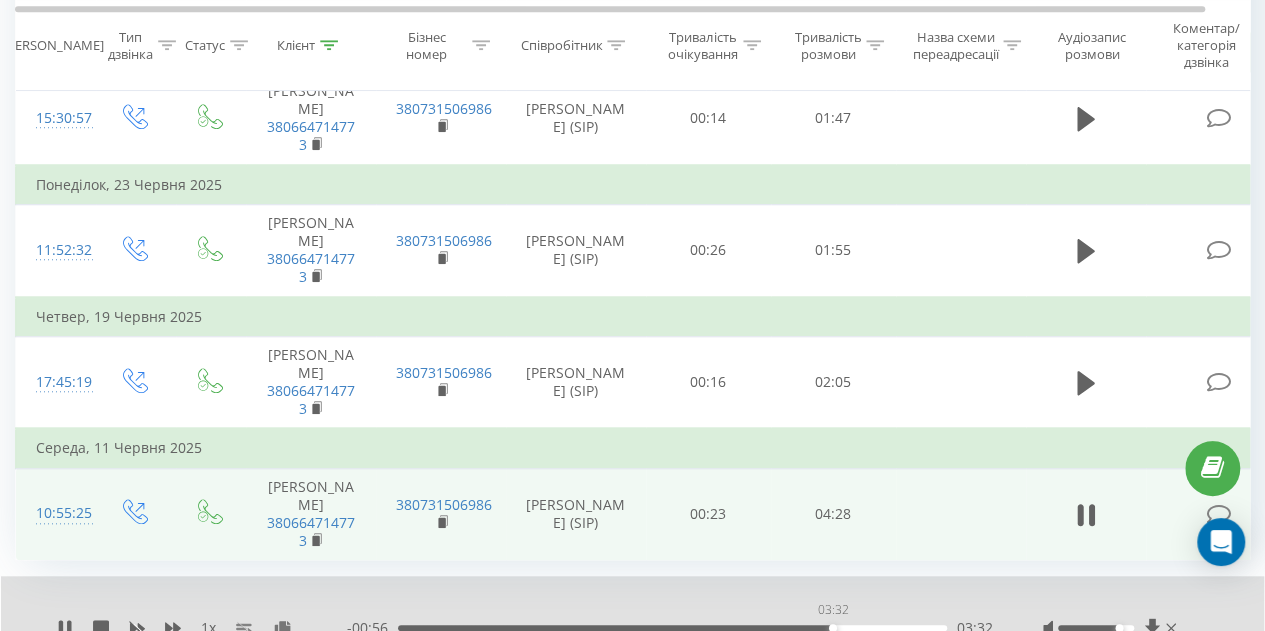 click on "03:32" at bounding box center [672, 628] 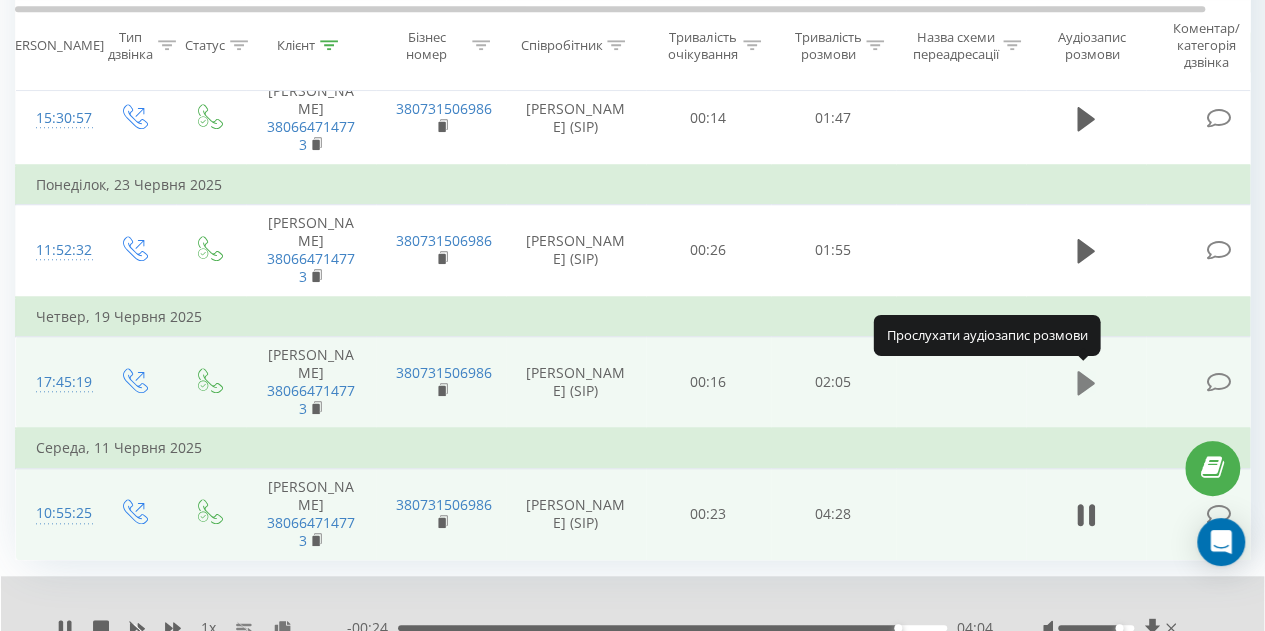 click 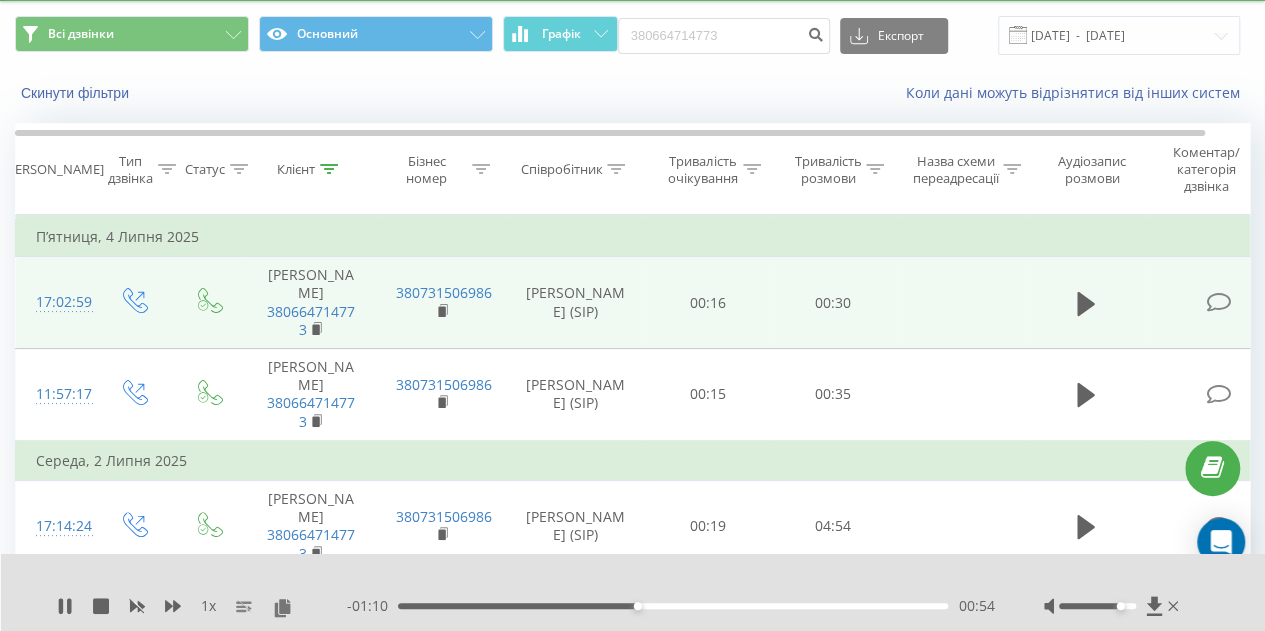 scroll, scrollTop: 0, scrollLeft: 0, axis: both 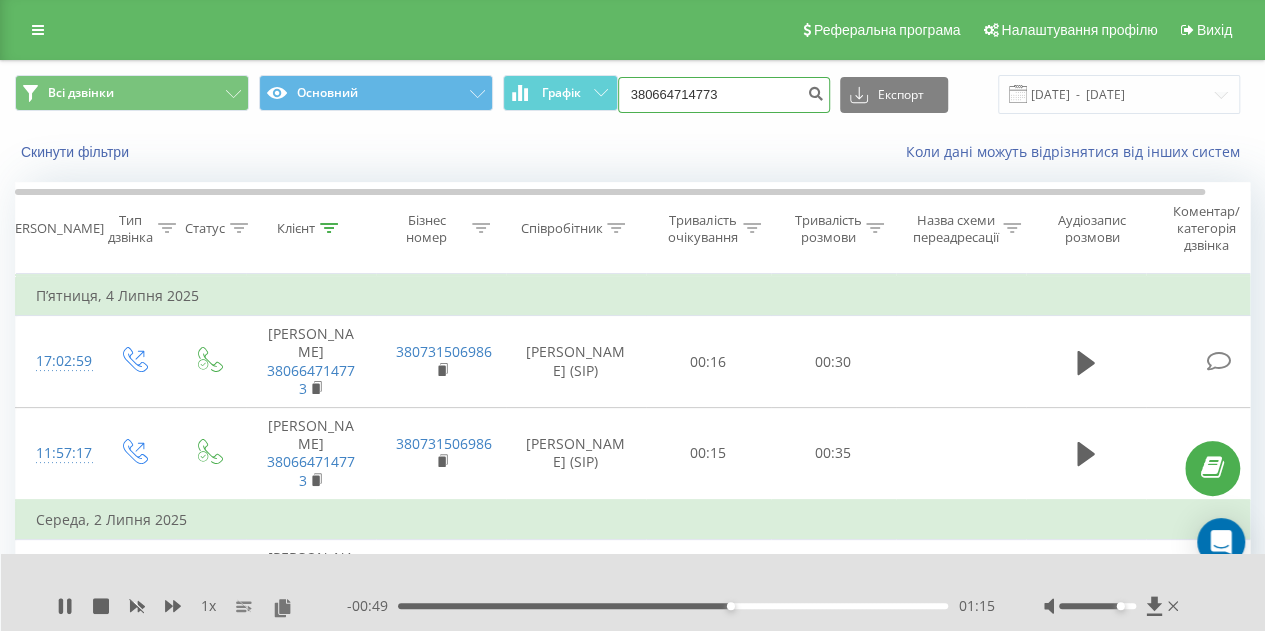 drag, startPoint x: 744, startPoint y: 97, endPoint x: 632, endPoint y: 88, distance: 112.36102 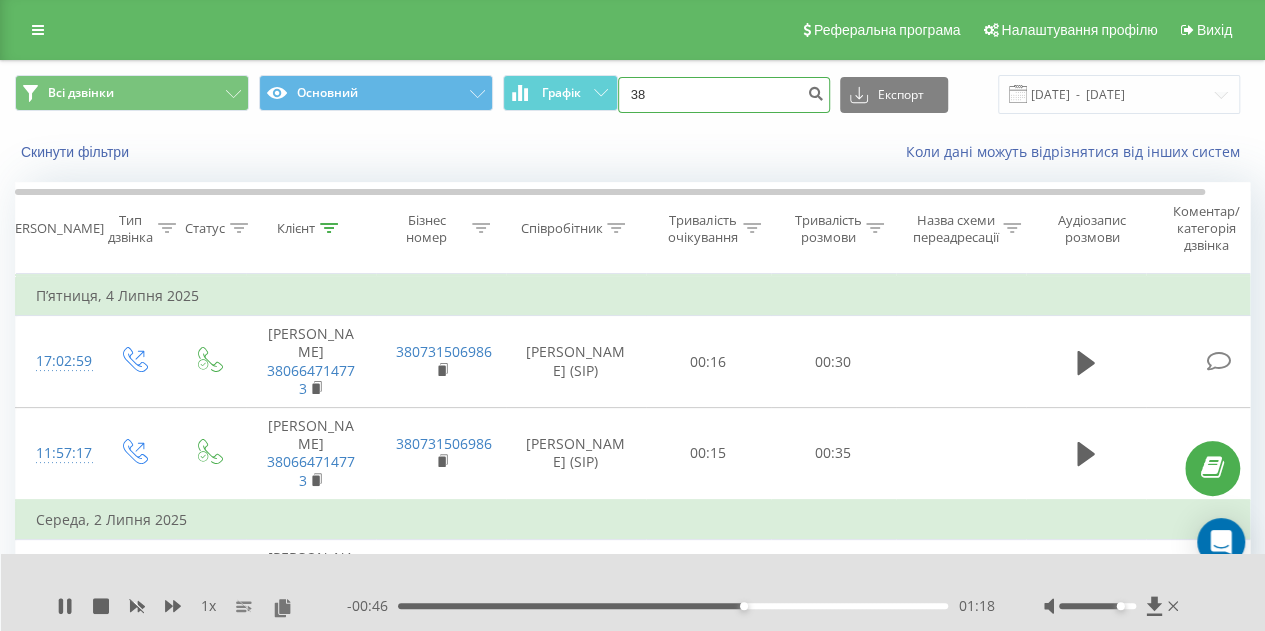 paste on "(098) 769-5934" 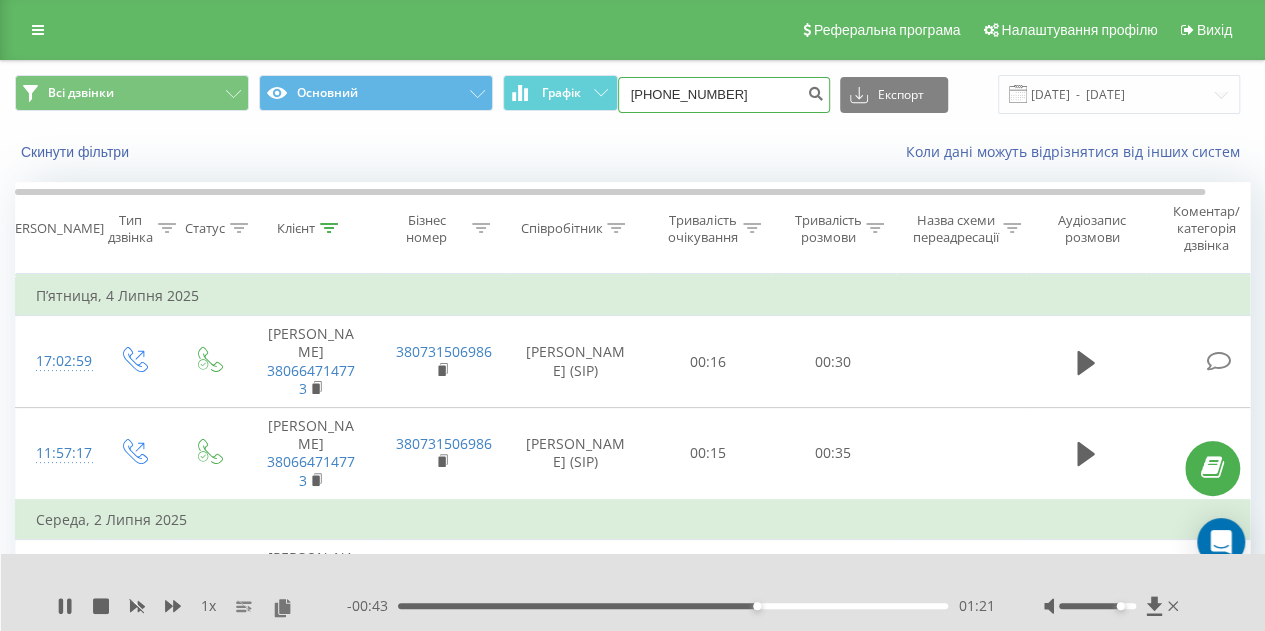 click on "38(098) 769-5934" at bounding box center (724, 95) 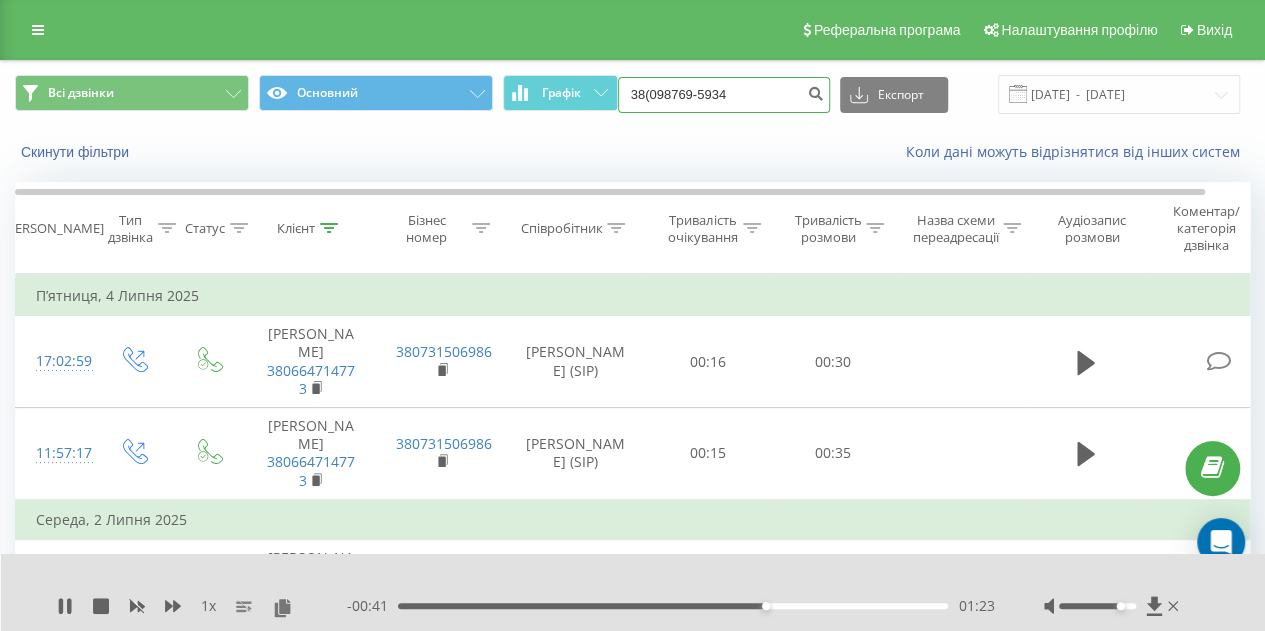 click on "38(098769-5934" at bounding box center [724, 95] 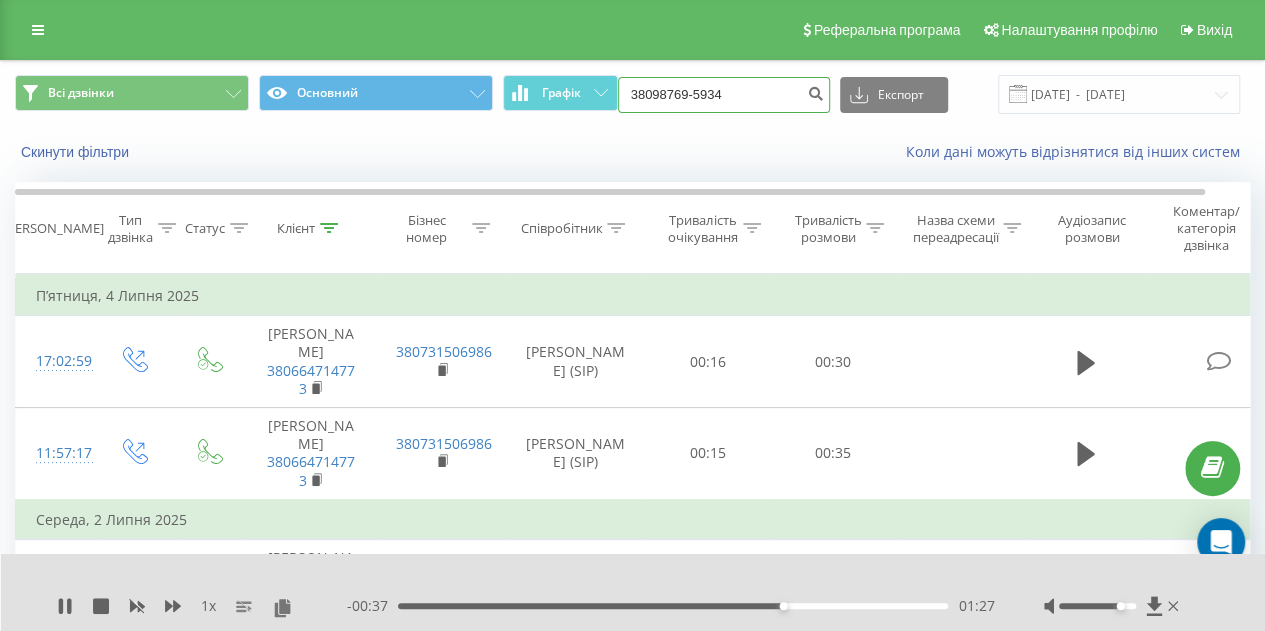 click on "38098769-5934" at bounding box center [724, 95] 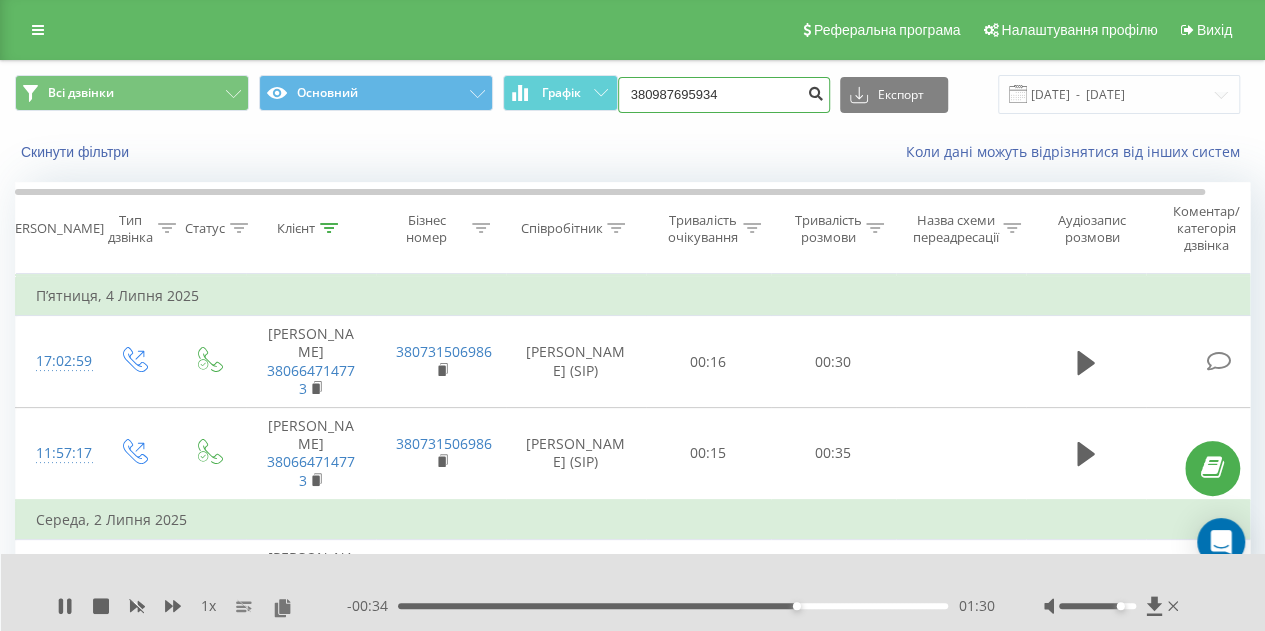 type on "380987695934" 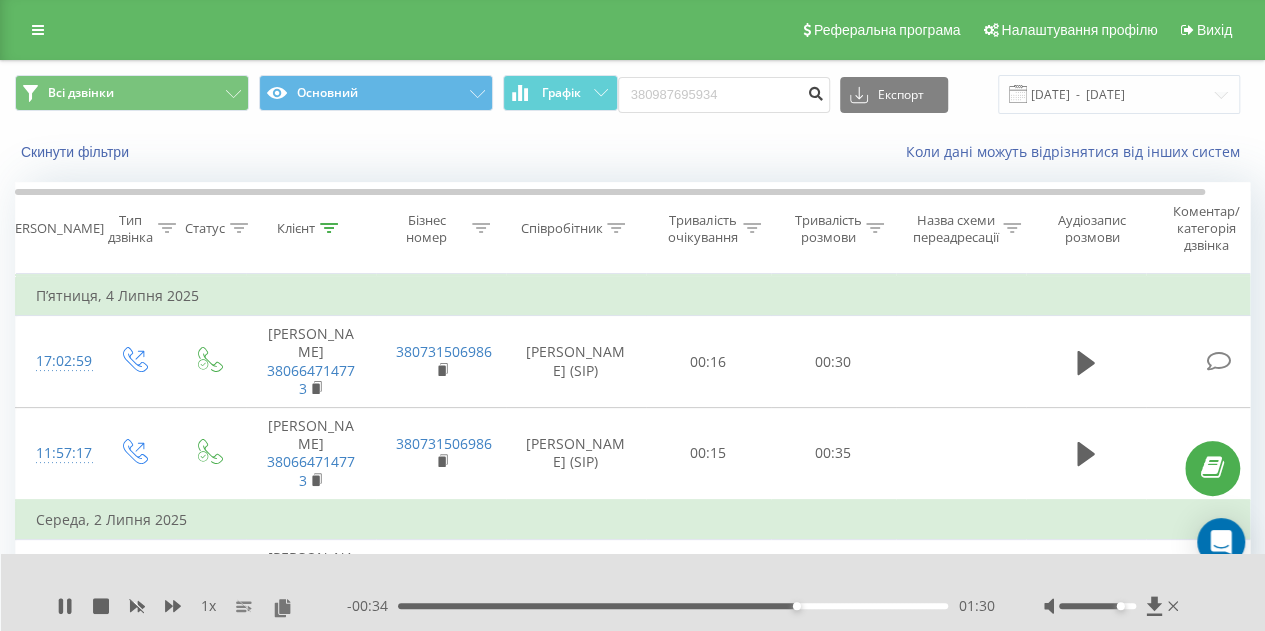 click at bounding box center (816, 91) 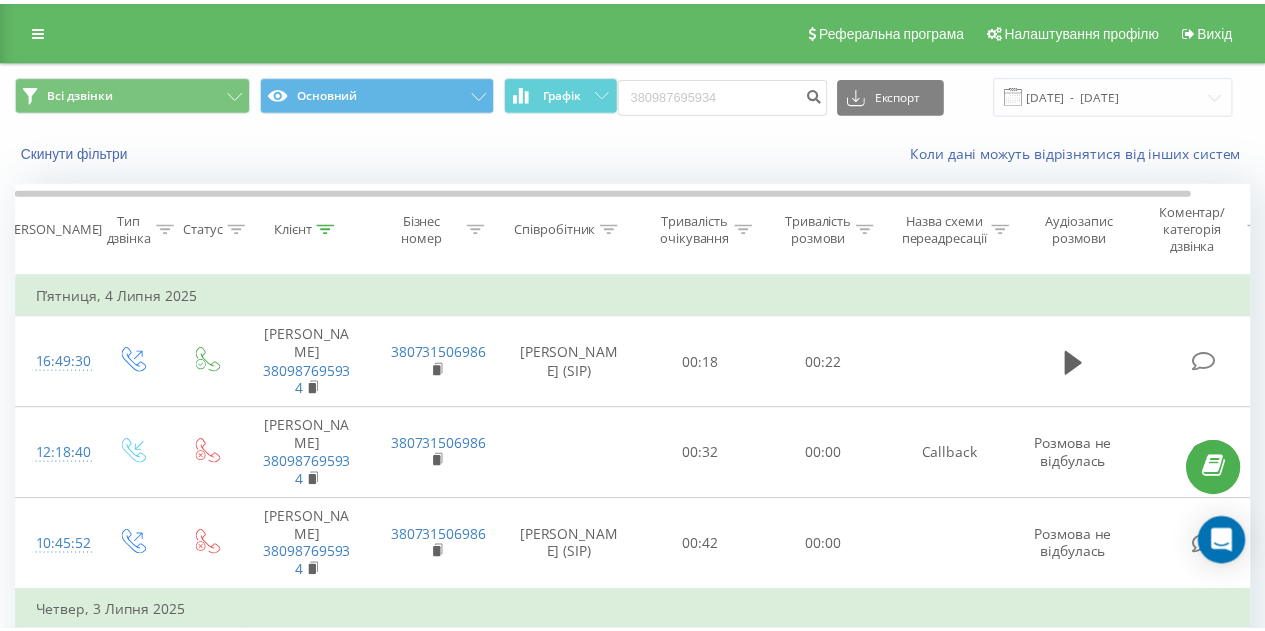 scroll, scrollTop: 0, scrollLeft: 0, axis: both 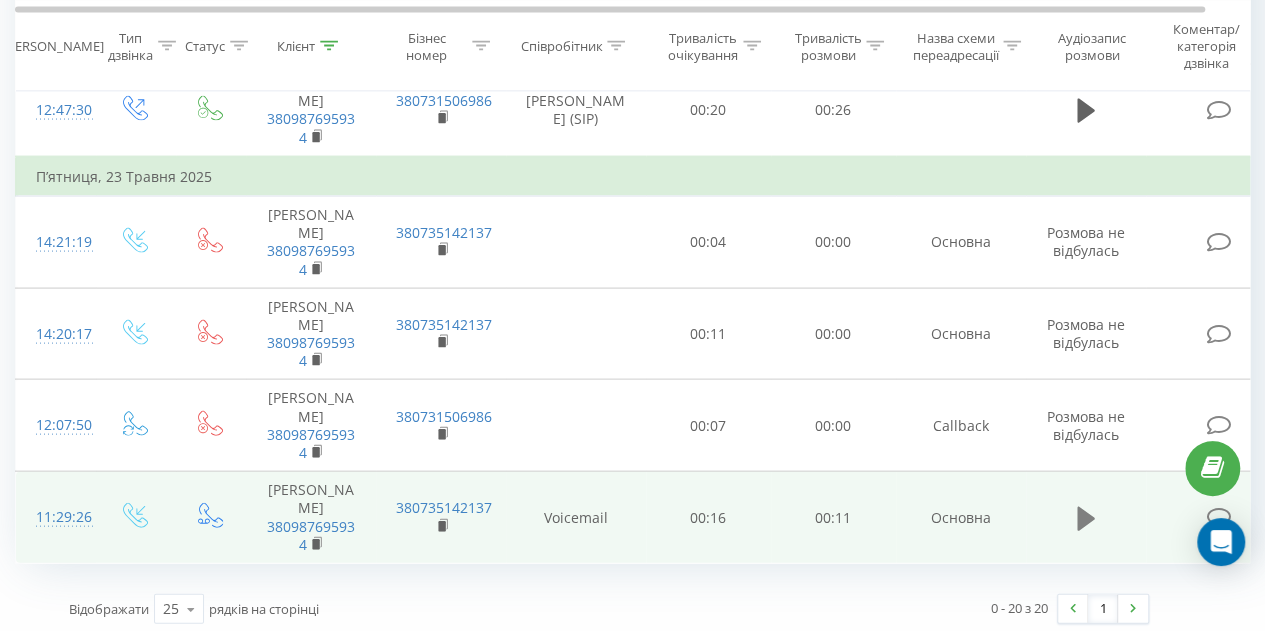 click 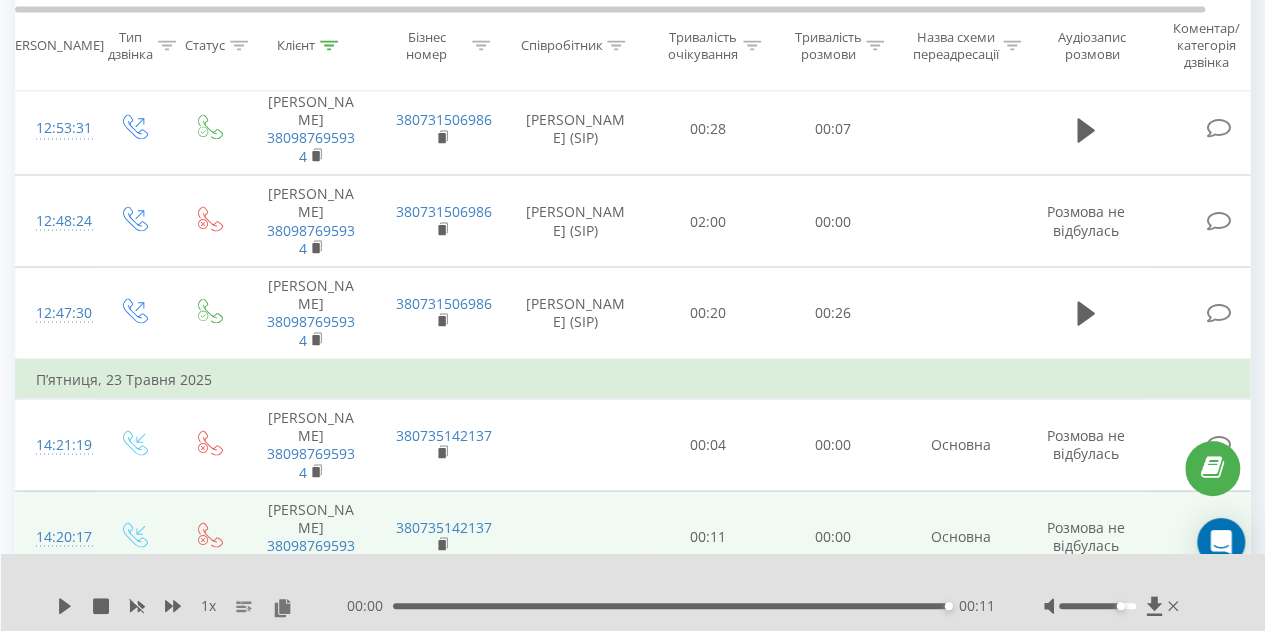 scroll, scrollTop: 1742, scrollLeft: 0, axis: vertical 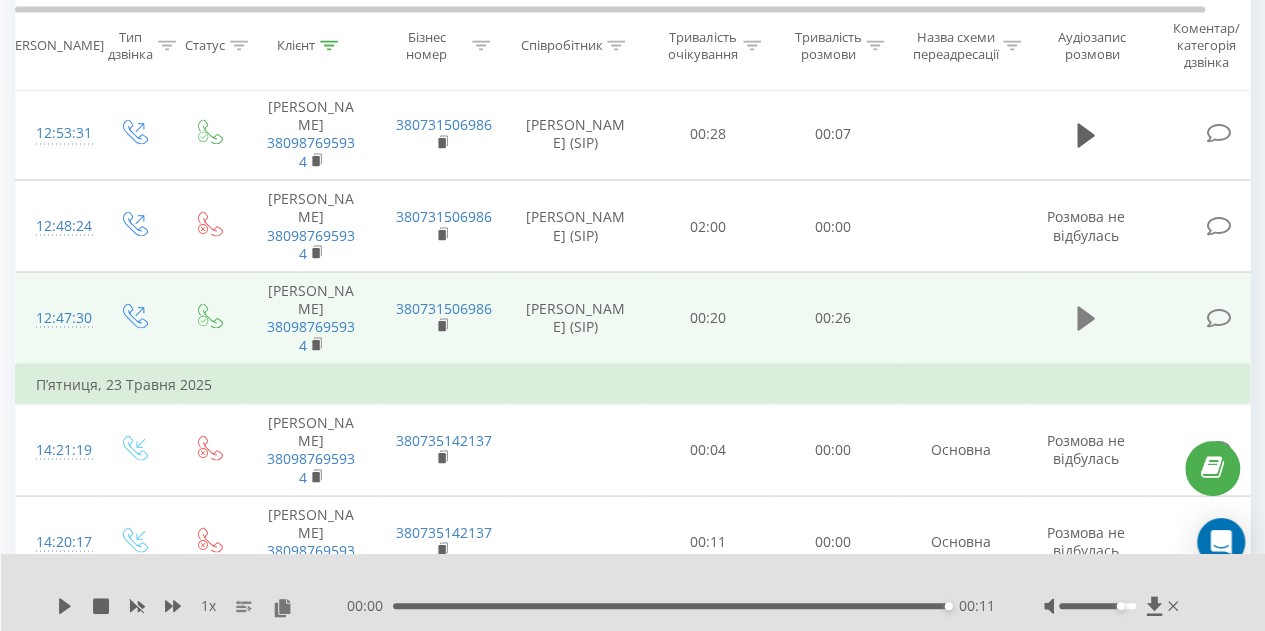 click 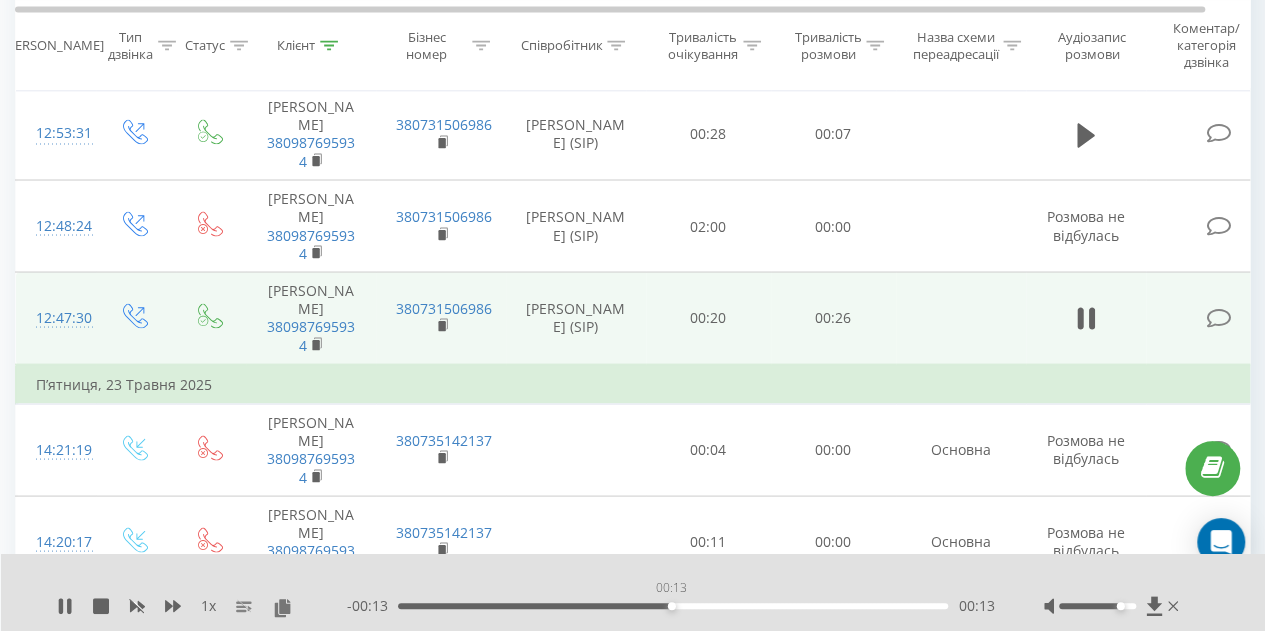 click on "00:13" at bounding box center (673, 606) 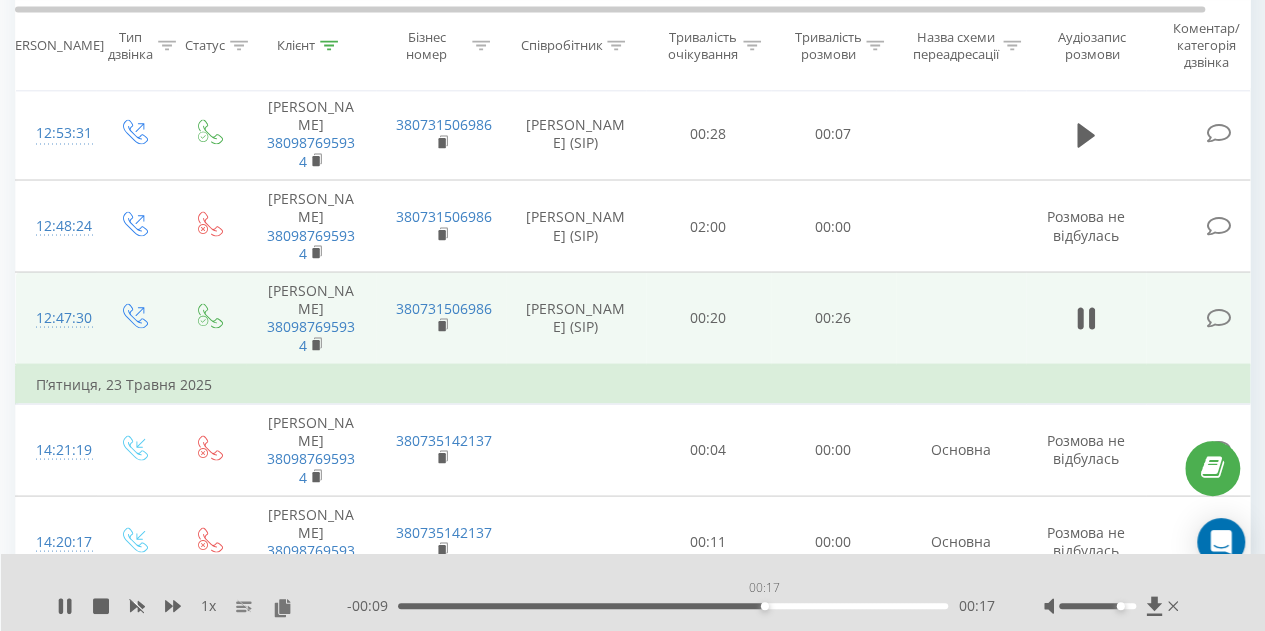 click on "00:17" at bounding box center [673, 606] 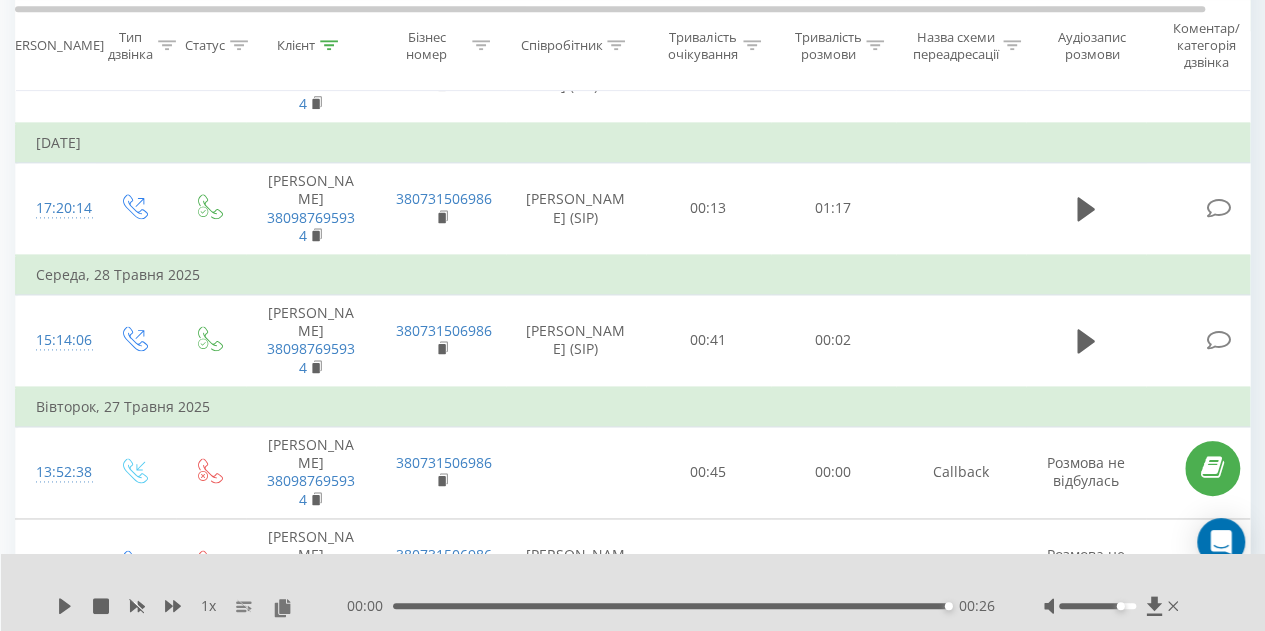 scroll, scrollTop: 1189, scrollLeft: 0, axis: vertical 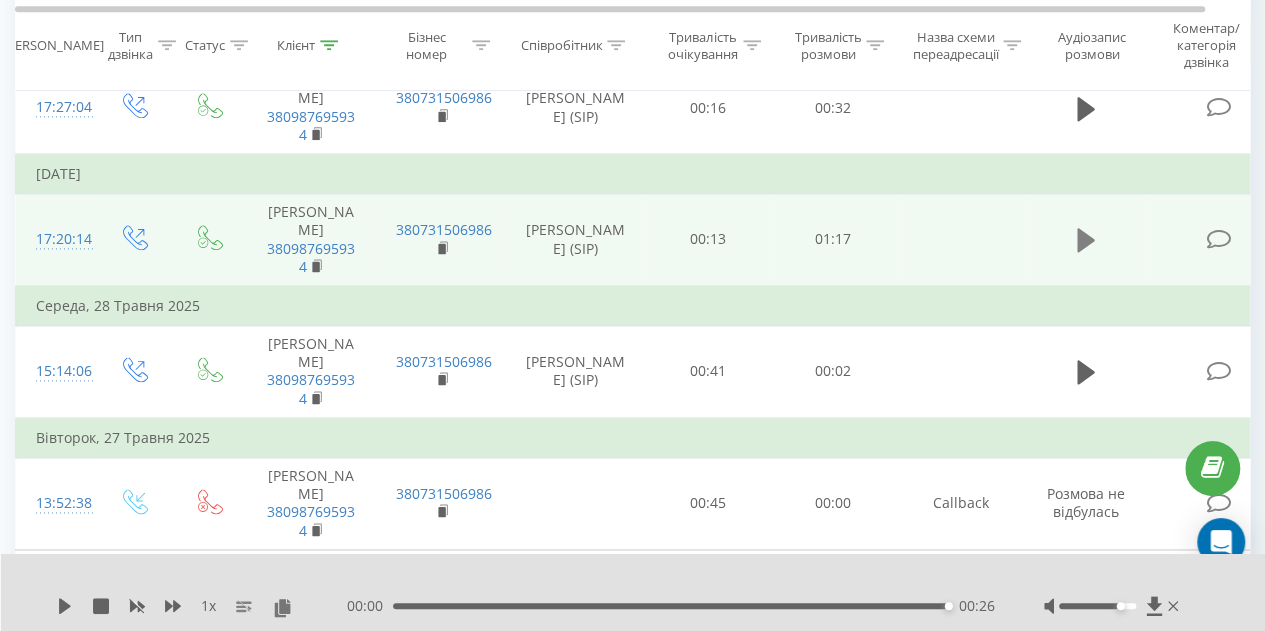 click at bounding box center (1086, 240) 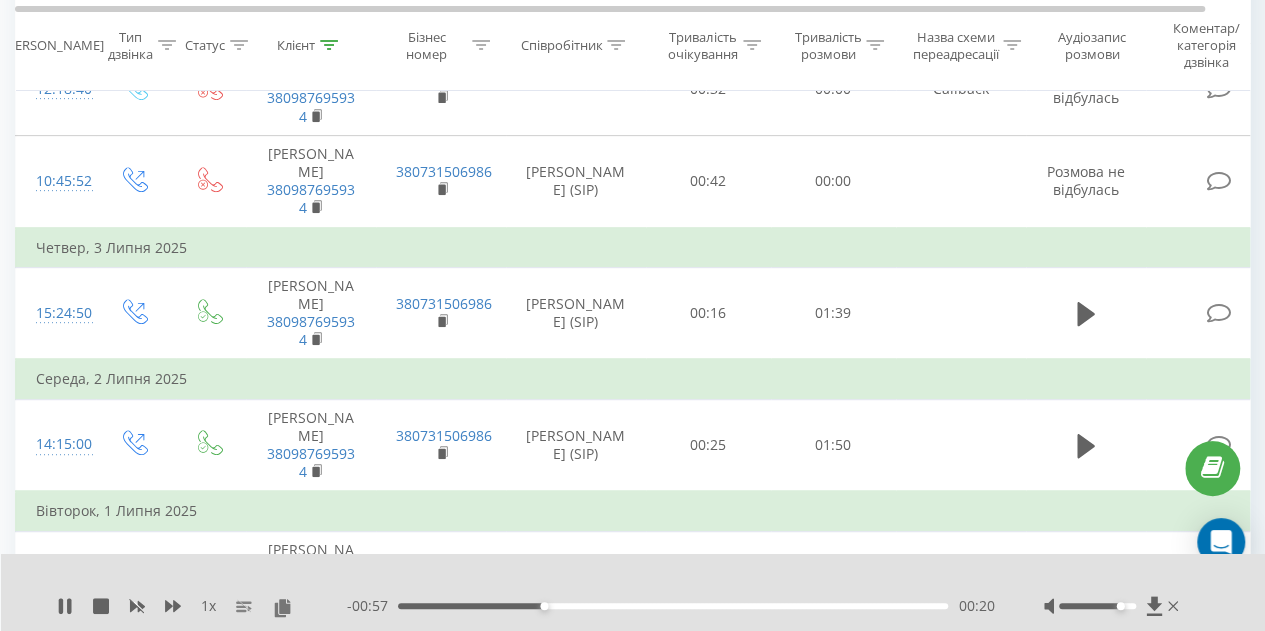 scroll, scrollTop: 366, scrollLeft: 0, axis: vertical 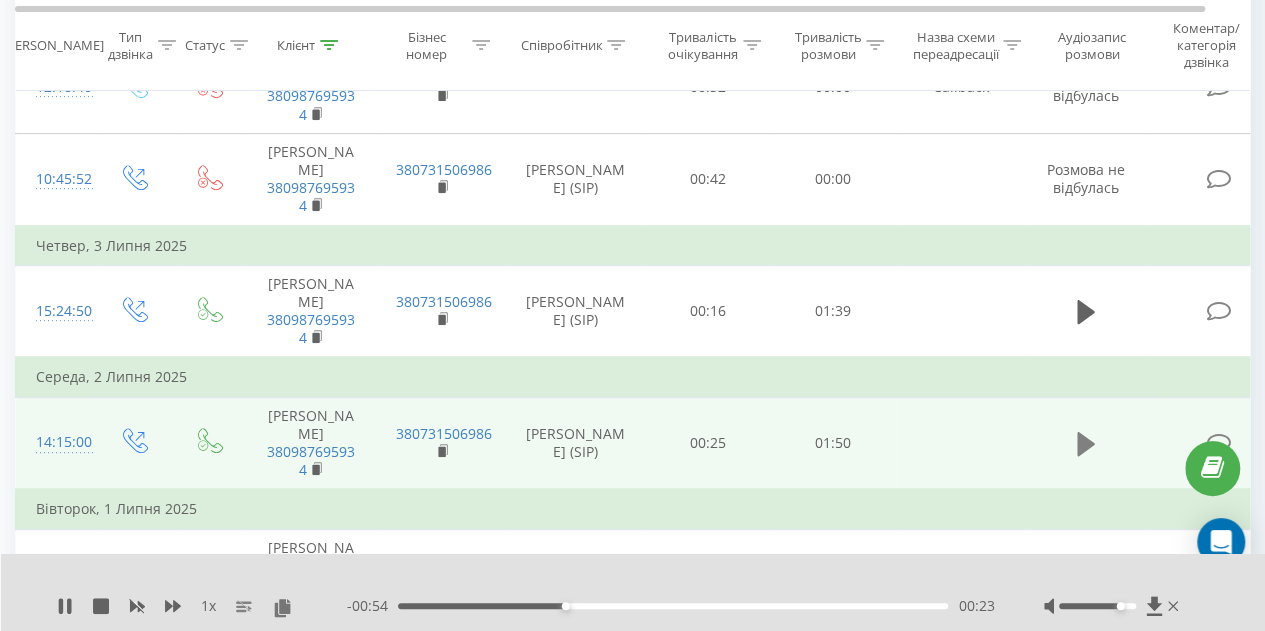 click at bounding box center (1086, 444) 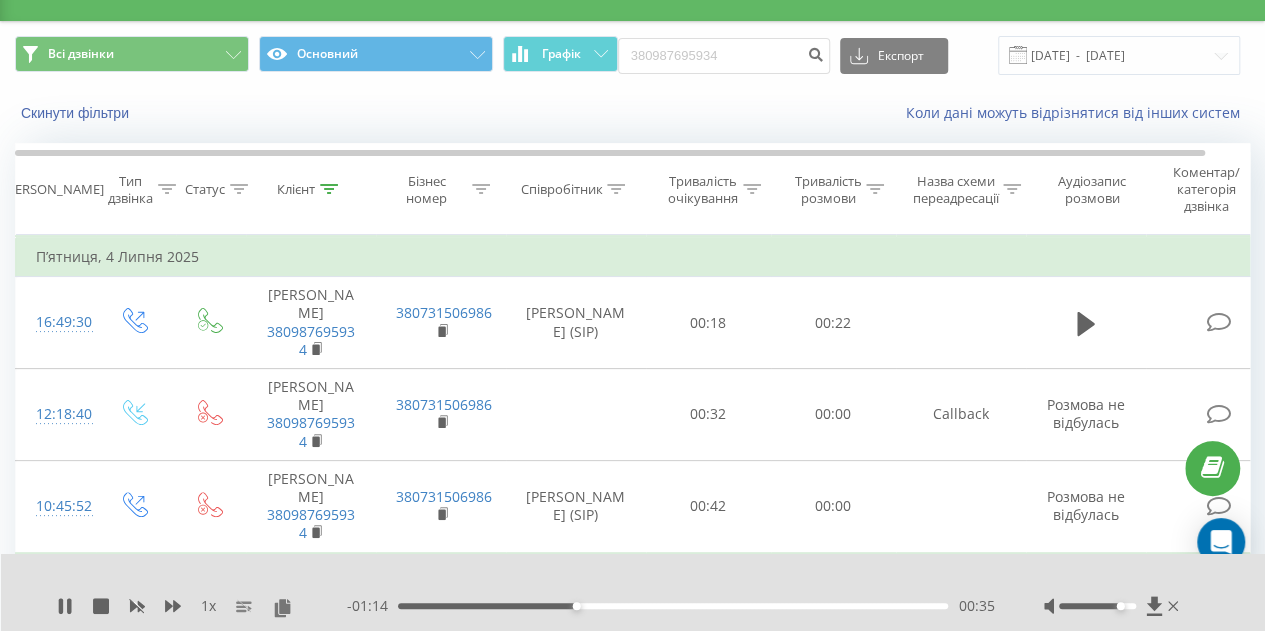 scroll, scrollTop: 0, scrollLeft: 0, axis: both 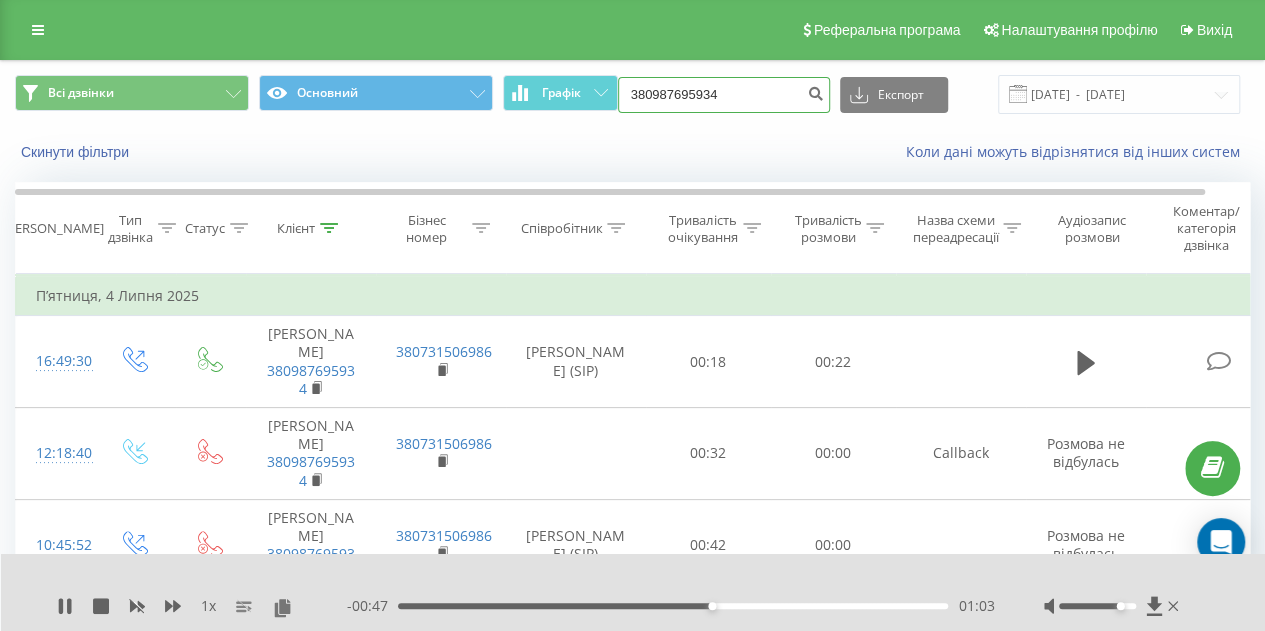 drag, startPoint x: 730, startPoint y: 92, endPoint x: 630, endPoint y: 94, distance: 100.02 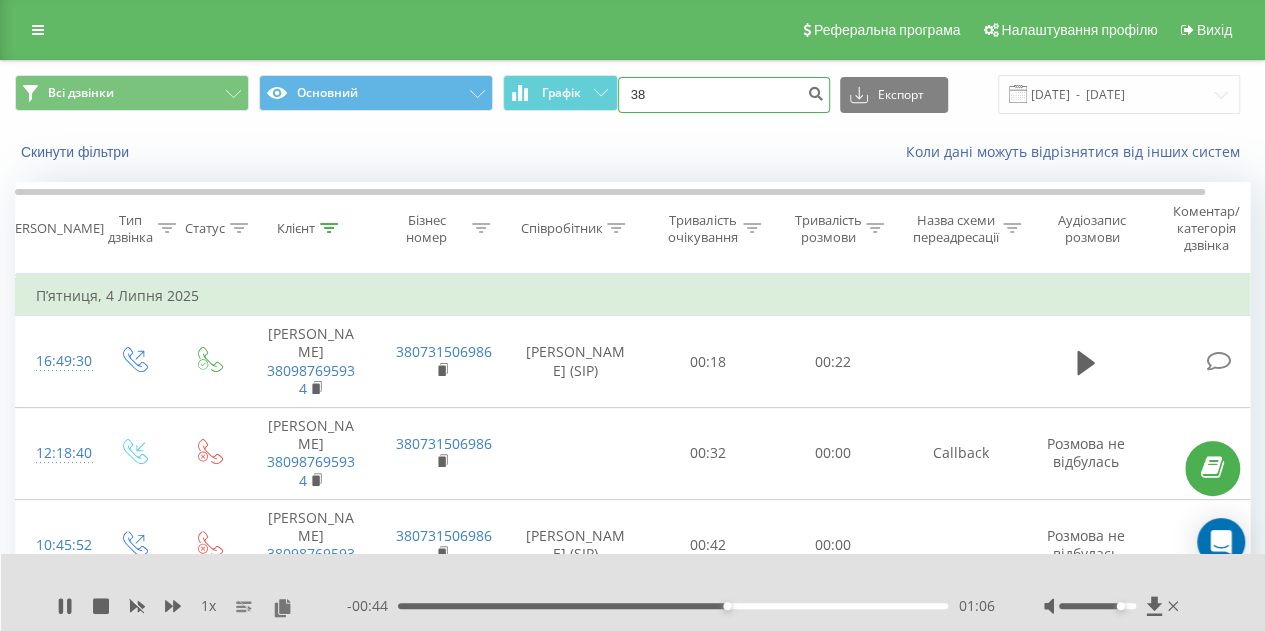 paste on "(093) 896-6962" 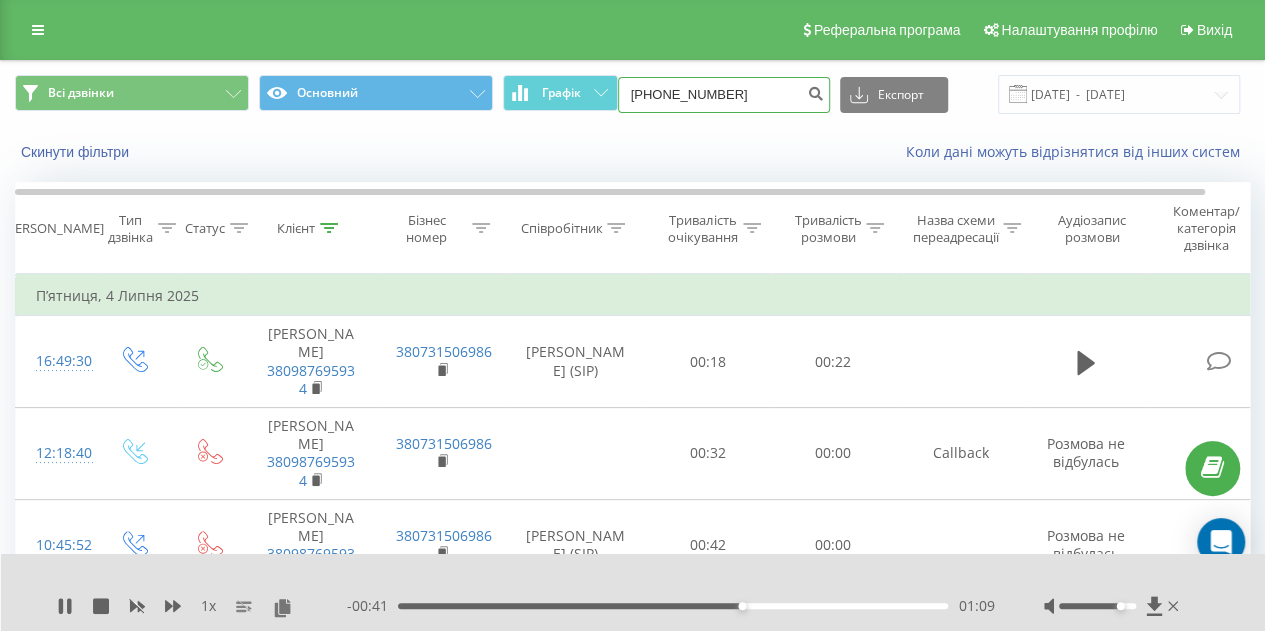click on "38(093) 896-6962" at bounding box center (724, 95) 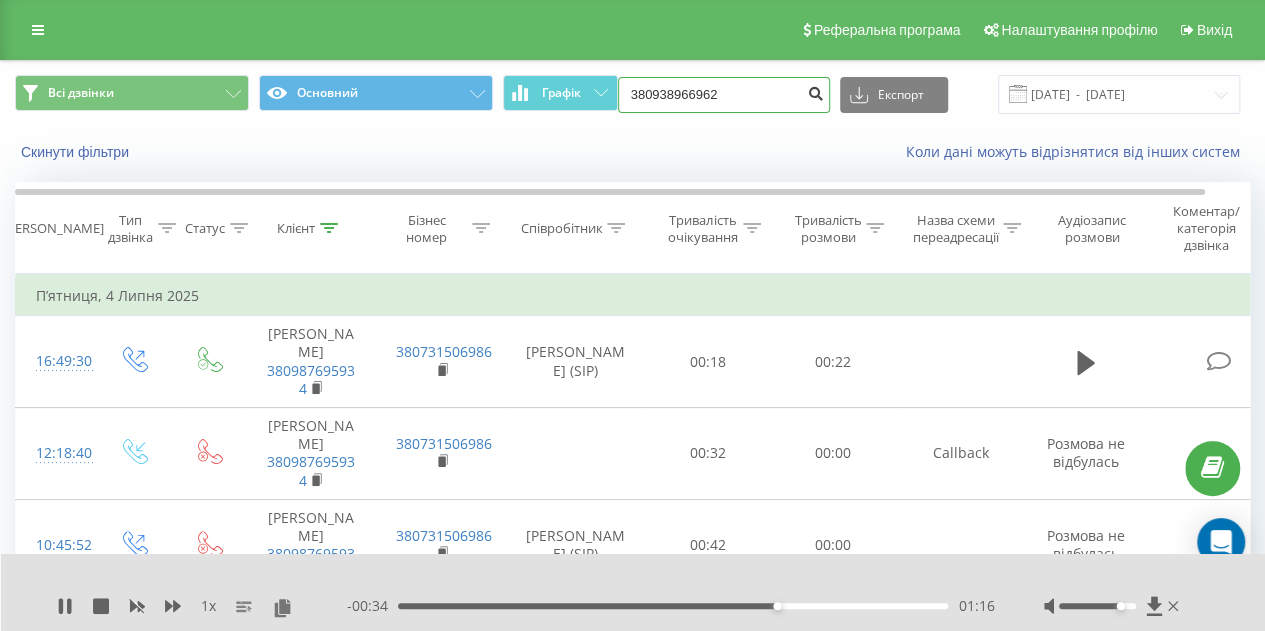 type on "380938966962" 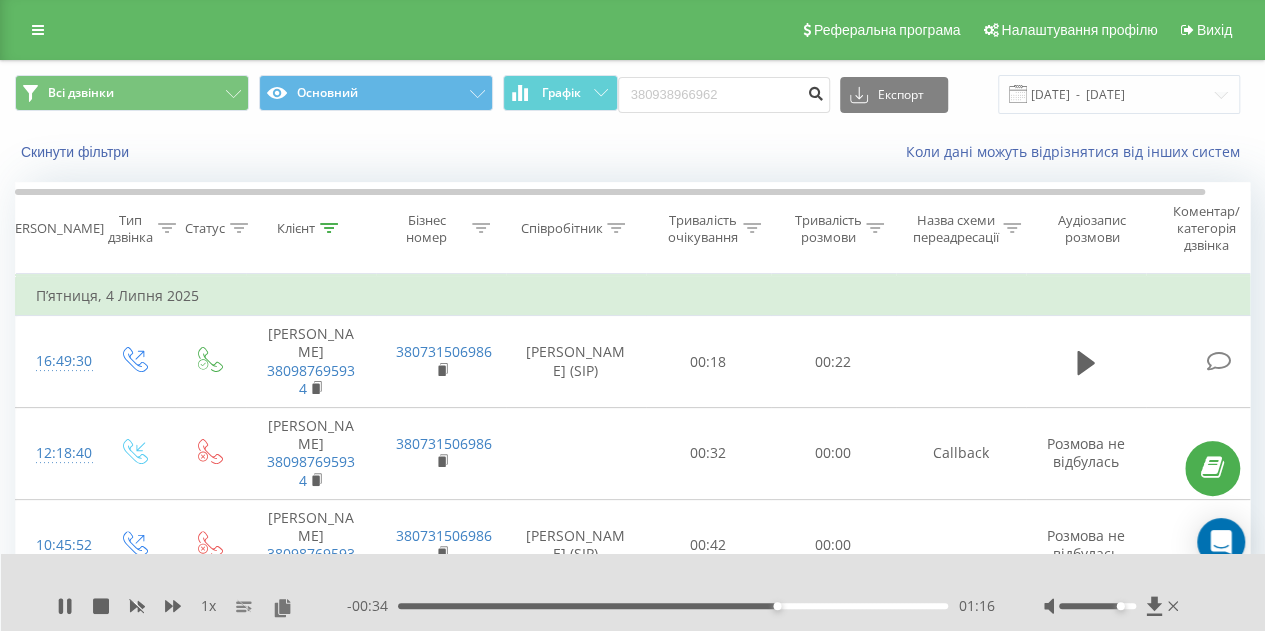 click at bounding box center [816, 91] 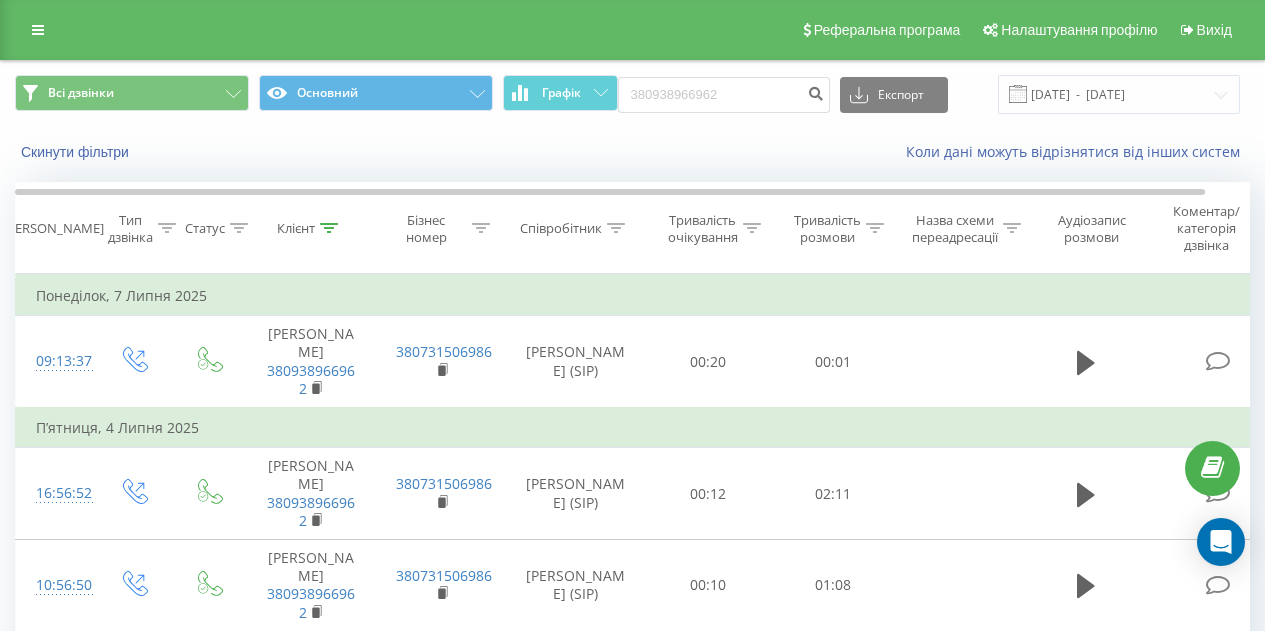 scroll, scrollTop: 0, scrollLeft: 0, axis: both 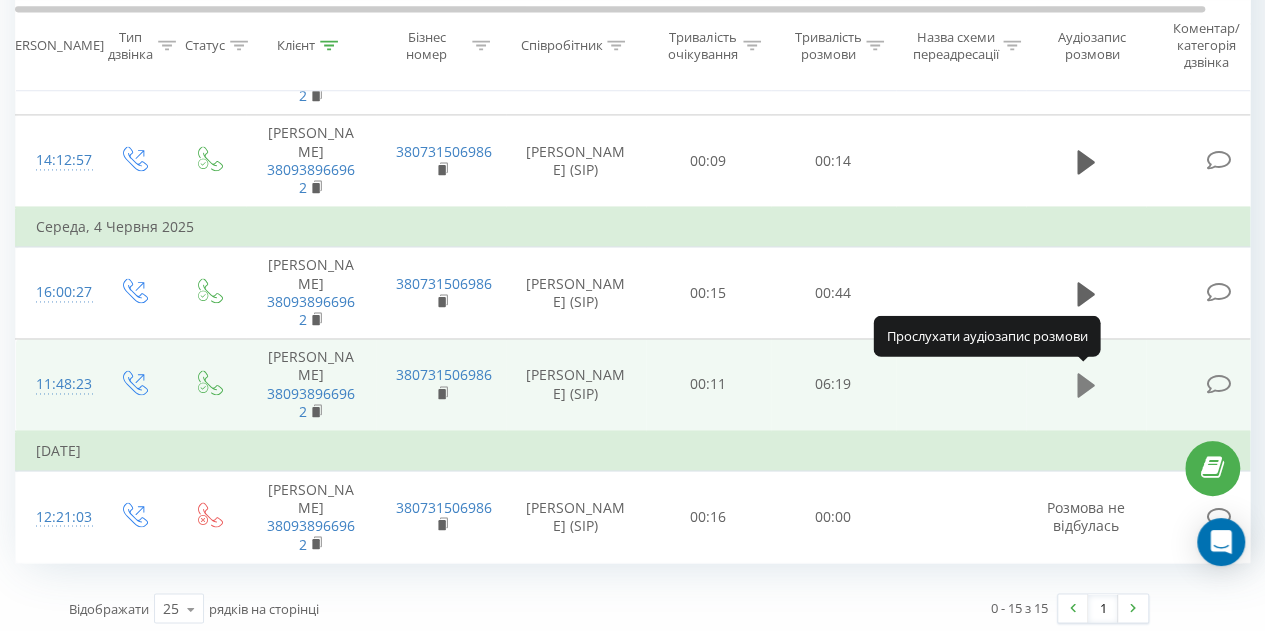 click 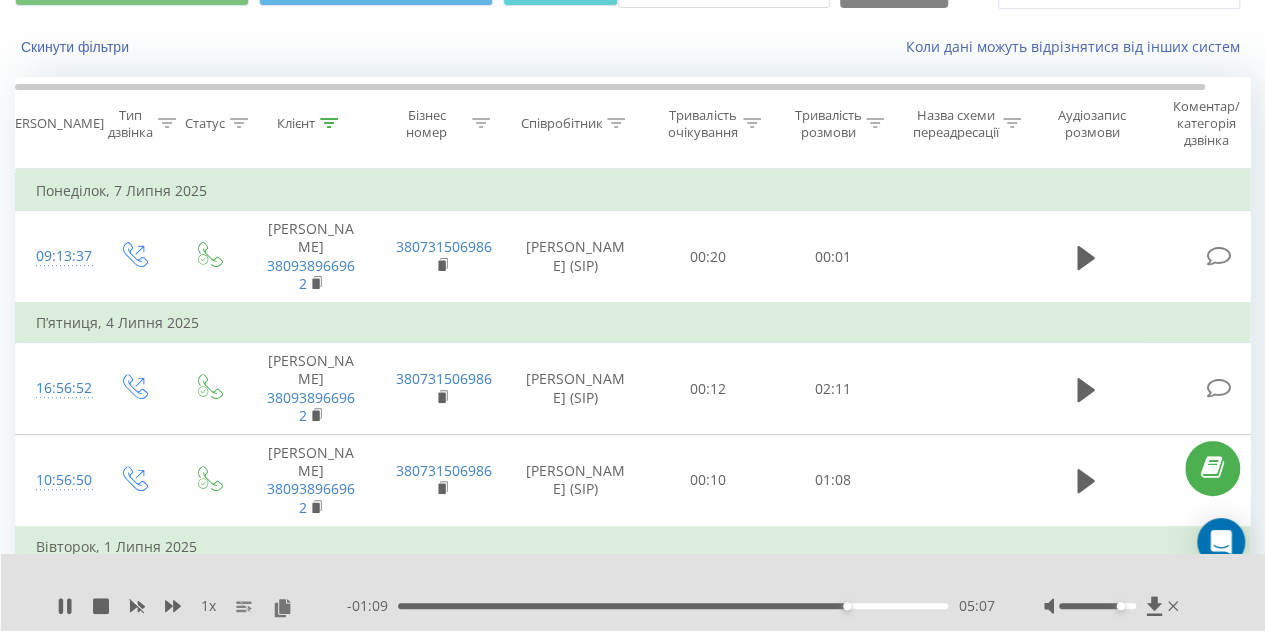 scroll, scrollTop: 0, scrollLeft: 0, axis: both 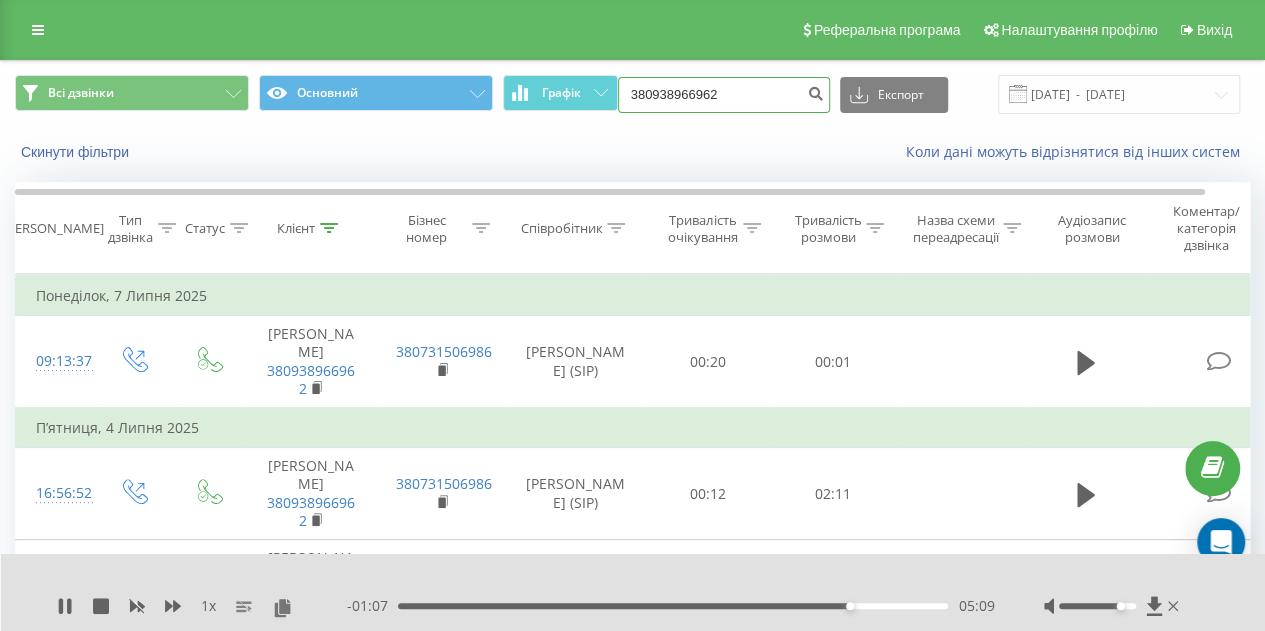 drag, startPoint x: 753, startPoint y: 98, endPoint x: 621, endPoint y: 98, distance: 132 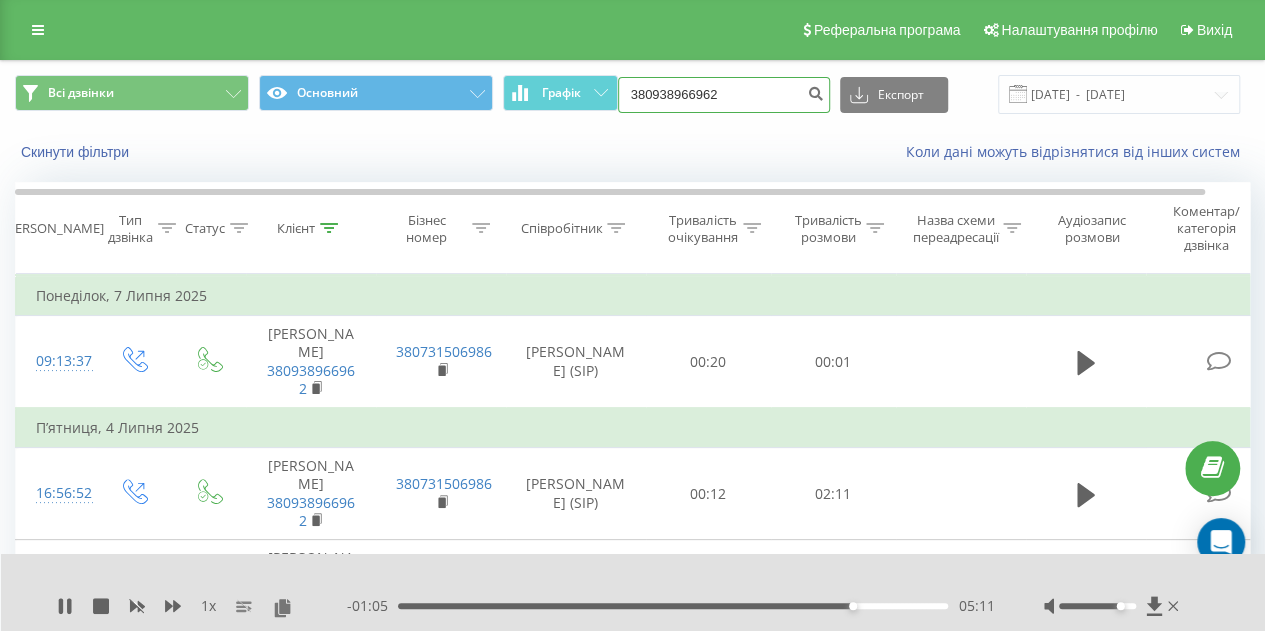 paste on "62047939" 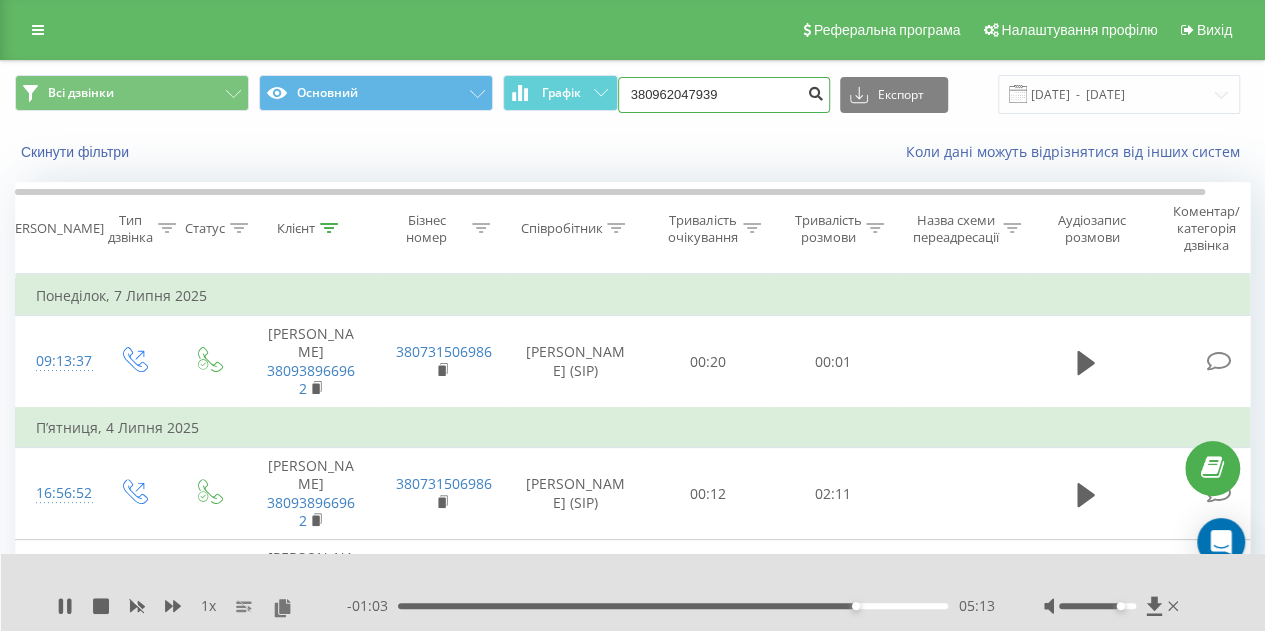 type on "380962047939" 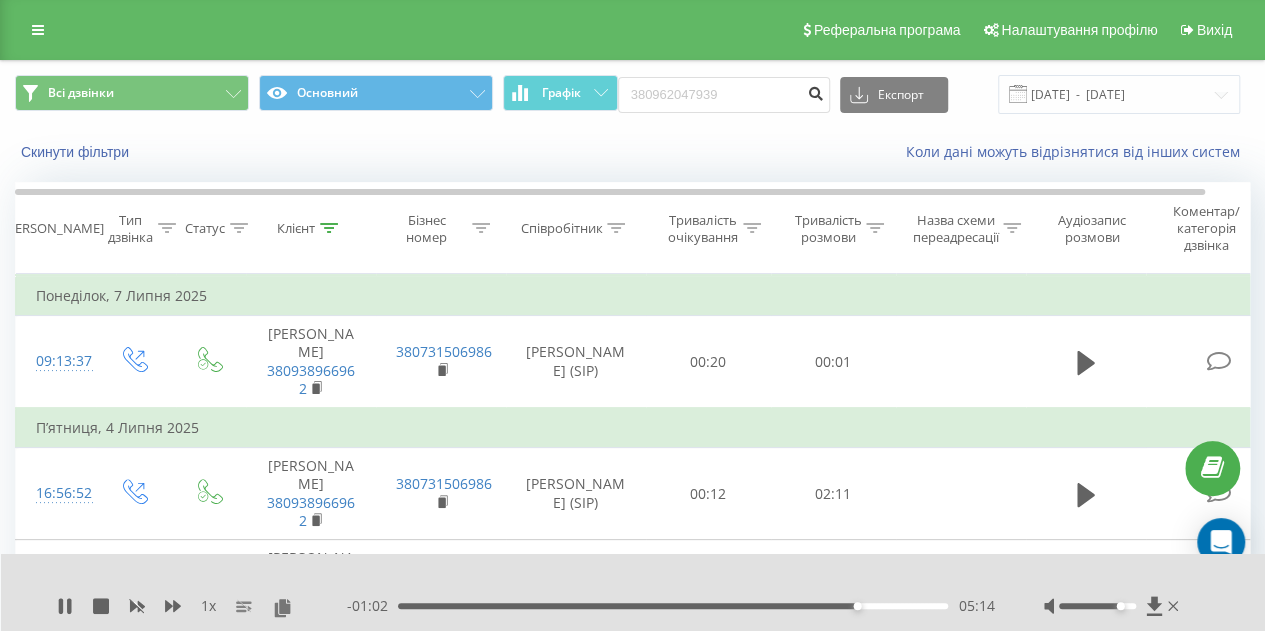 click at bounding box center (816, 91) 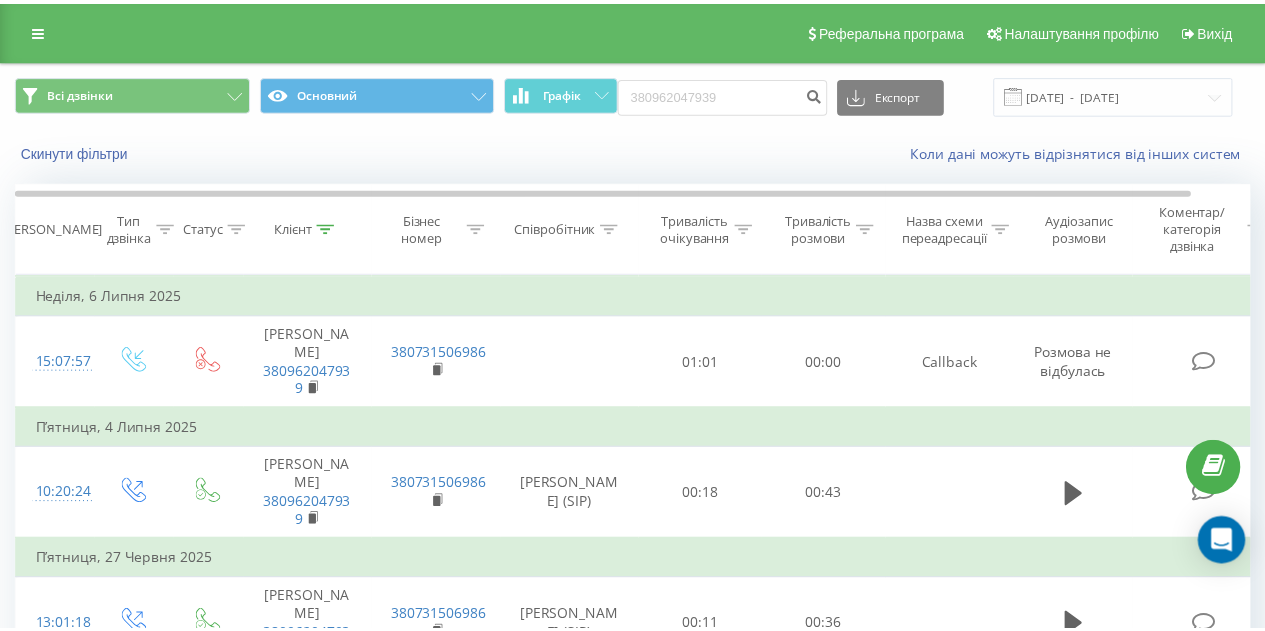 scroll, scrollTop: 0, scrollLeft: 0, axis: both 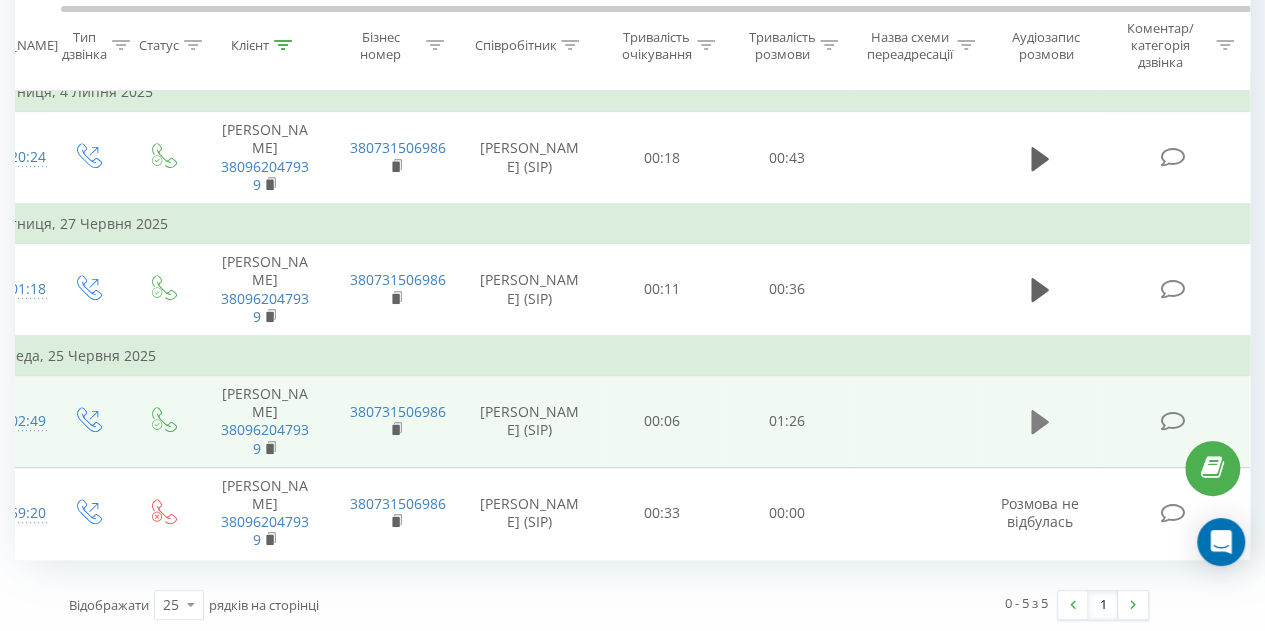 click 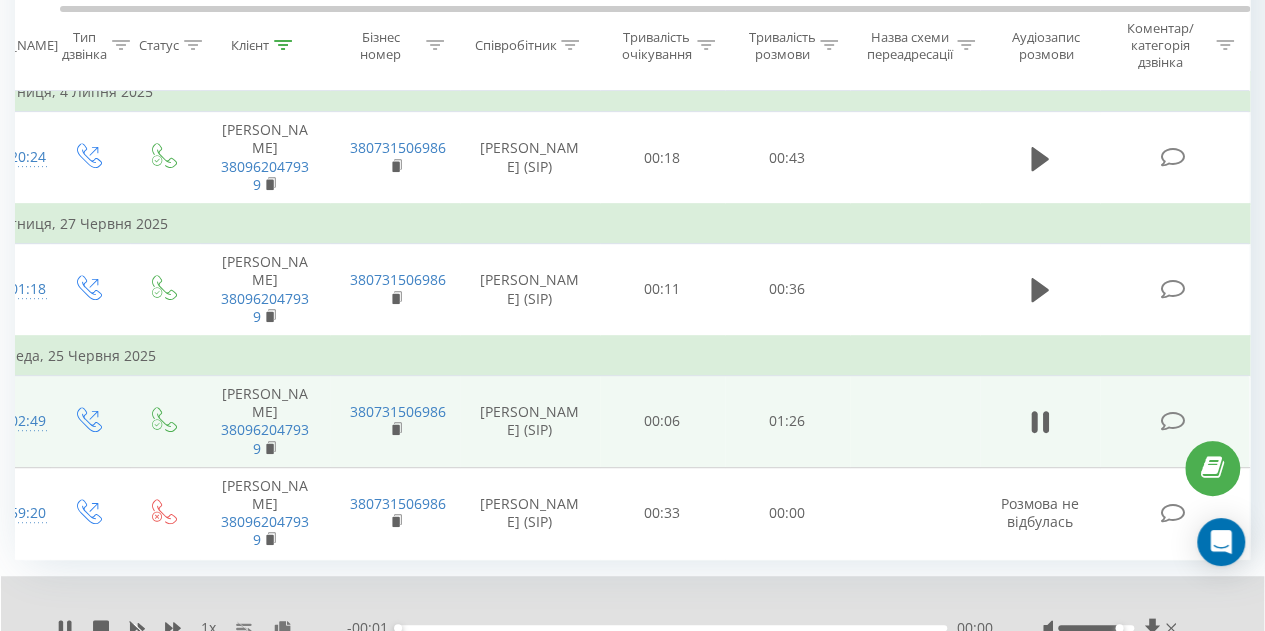 scroll, scrollTop: 0, scrollLeft: 46, axis: horizontal 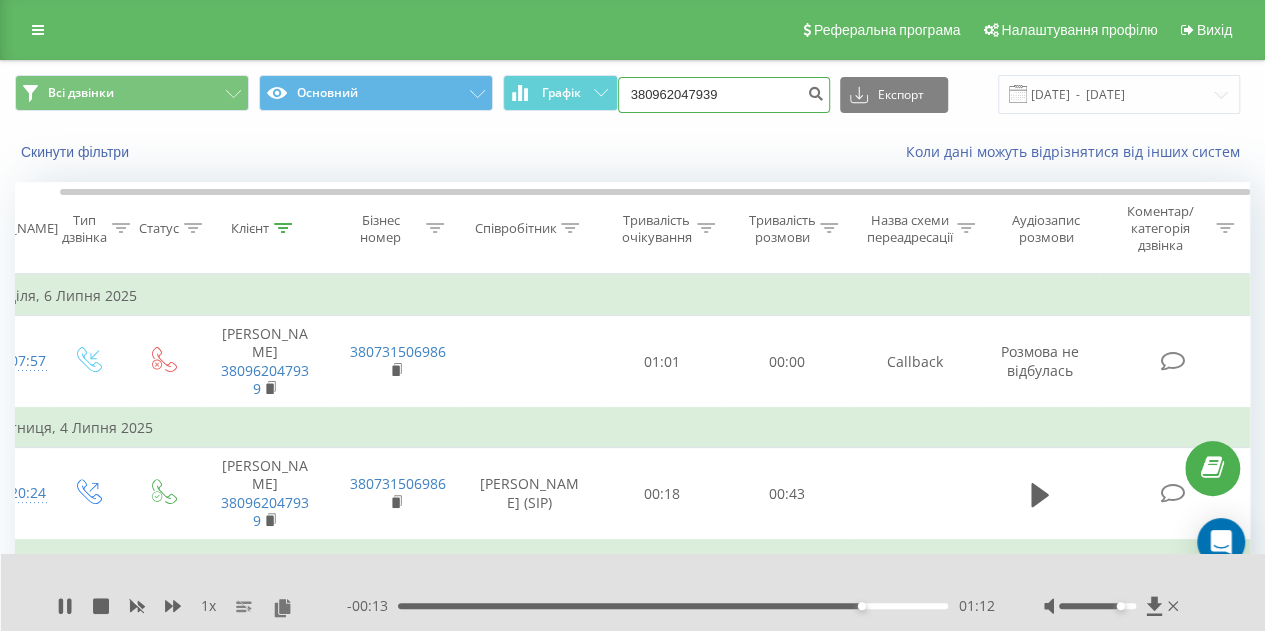 drag, startPoint x: 740, startPoint y: 83, endPoint x: 630, endPoint y: 83, distance: 110 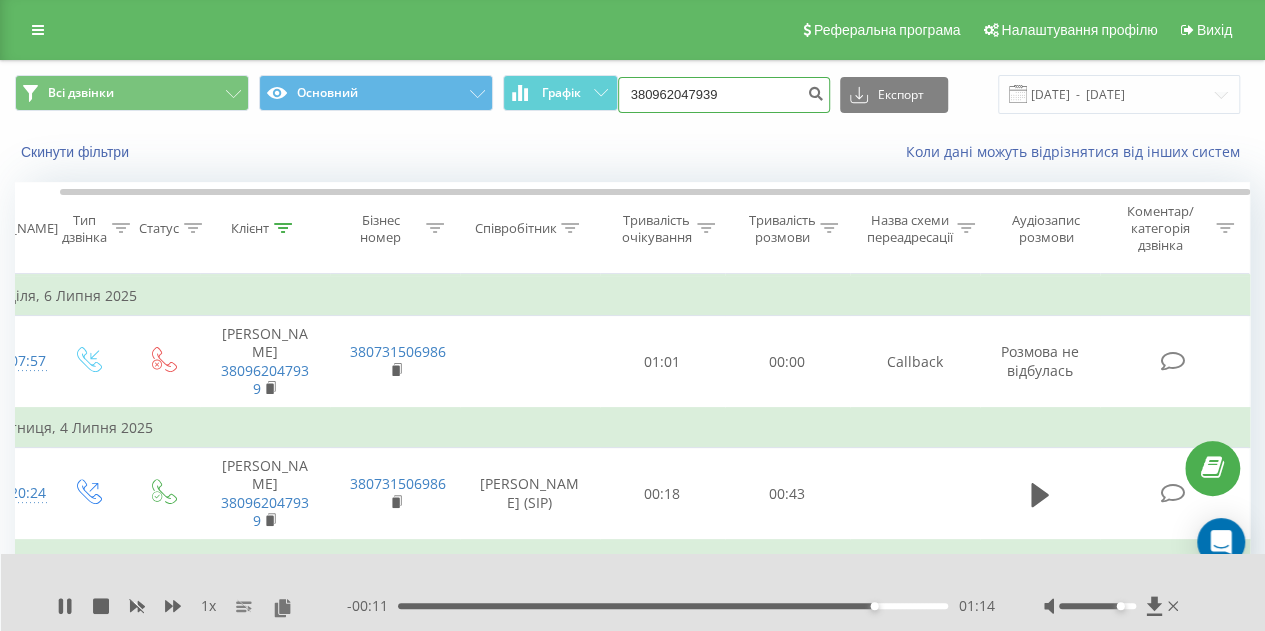 paste on "50847213" 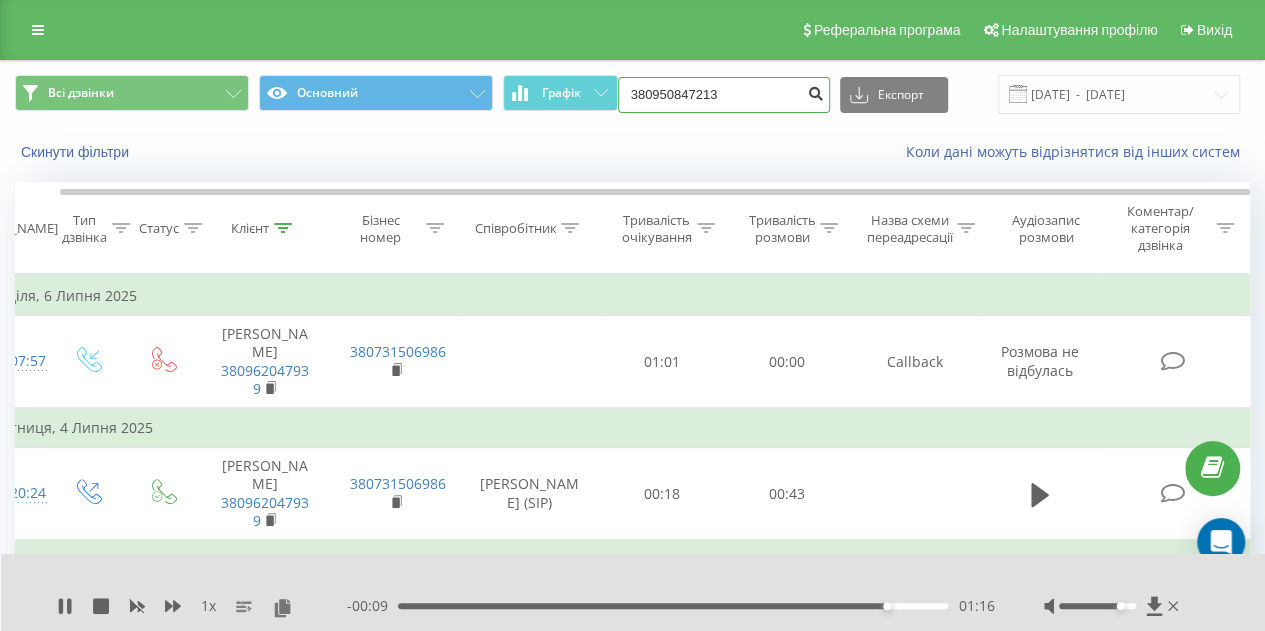 type on "380950847213" 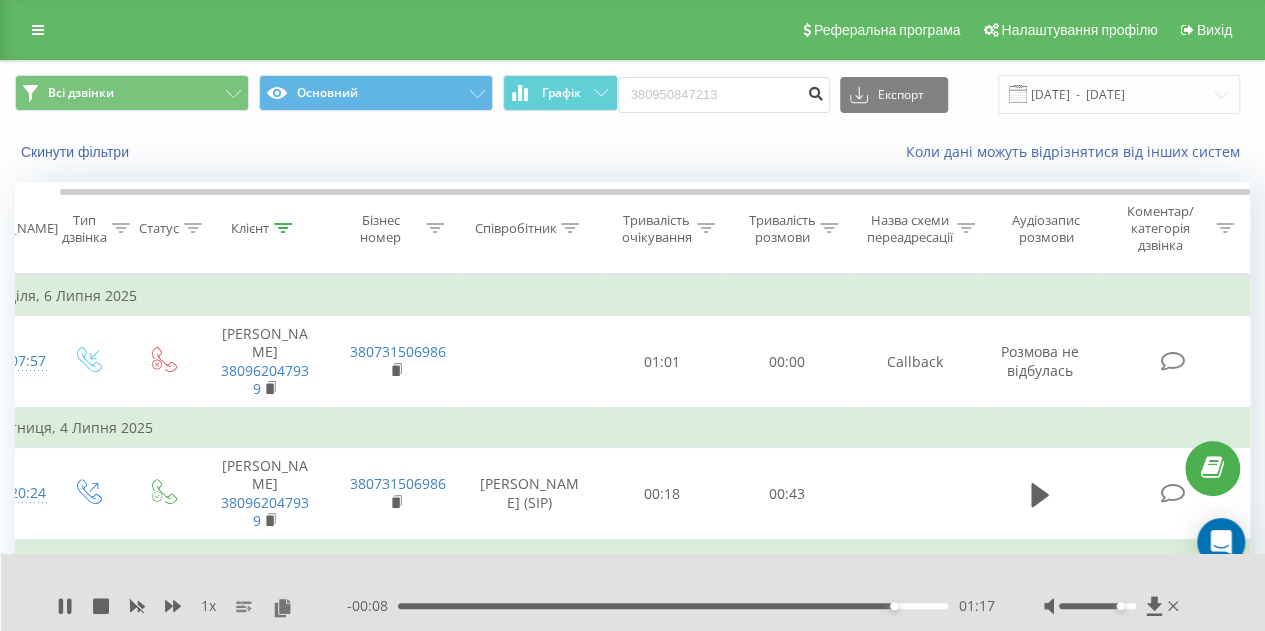 click at bounding box center [816, 91] 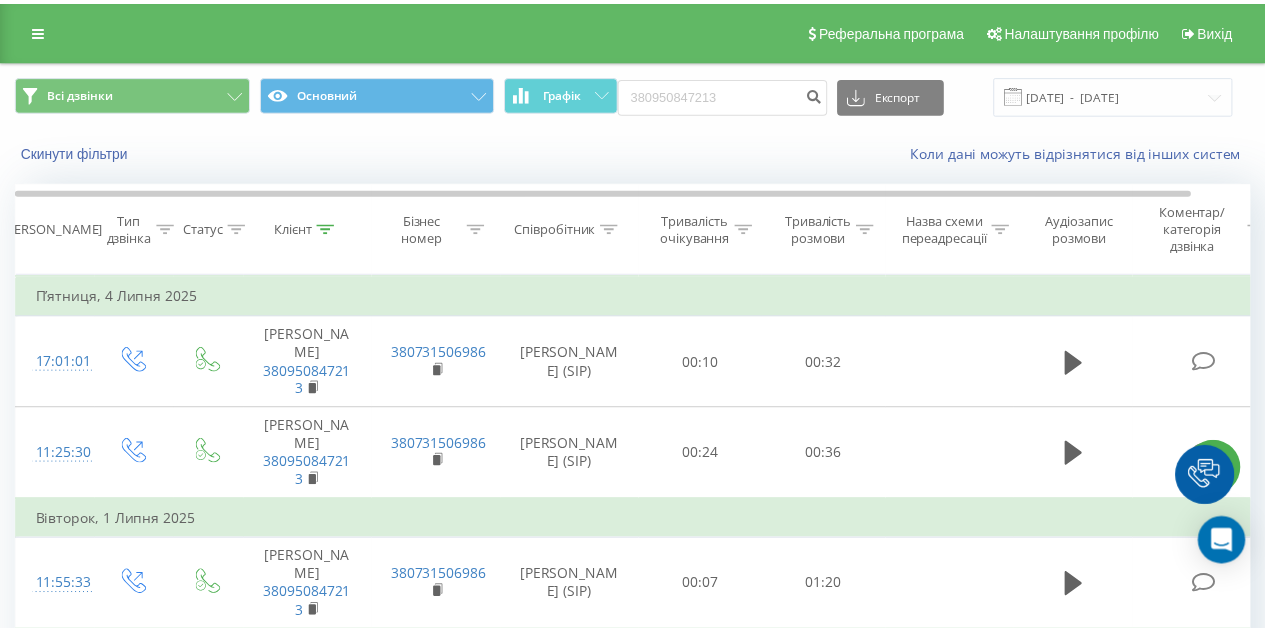 scroll, scrollTop: 0, scrollLeft: 0, axis: both 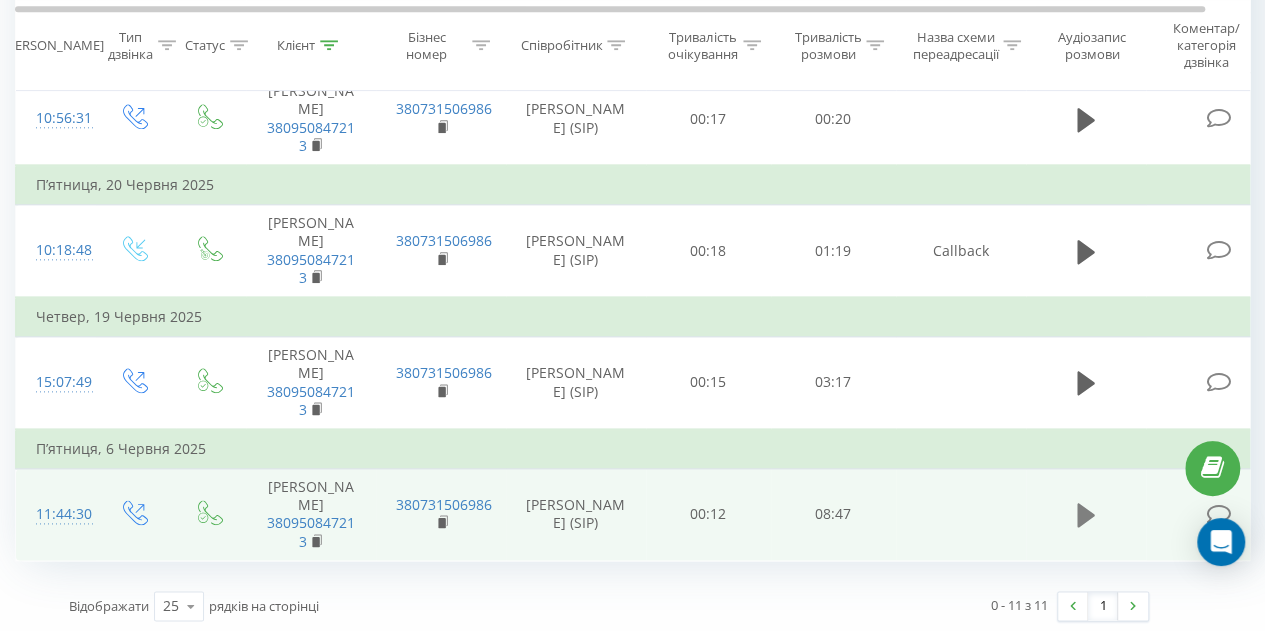 click 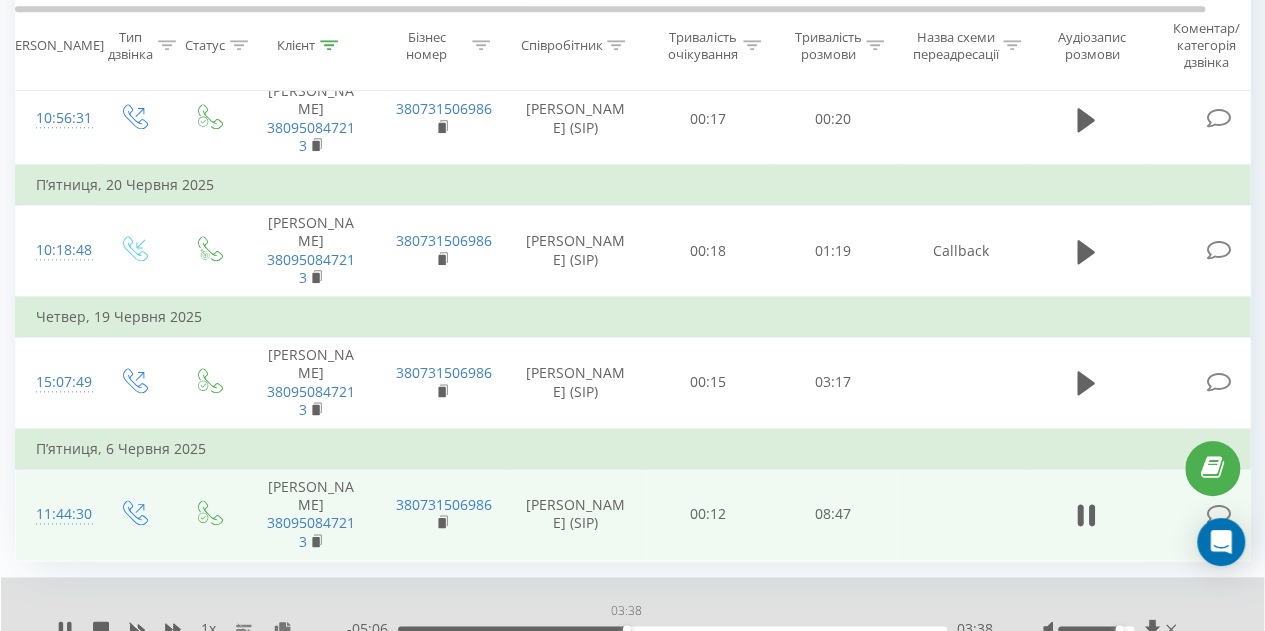 click on "03:38" at bounding box center (672, 629) 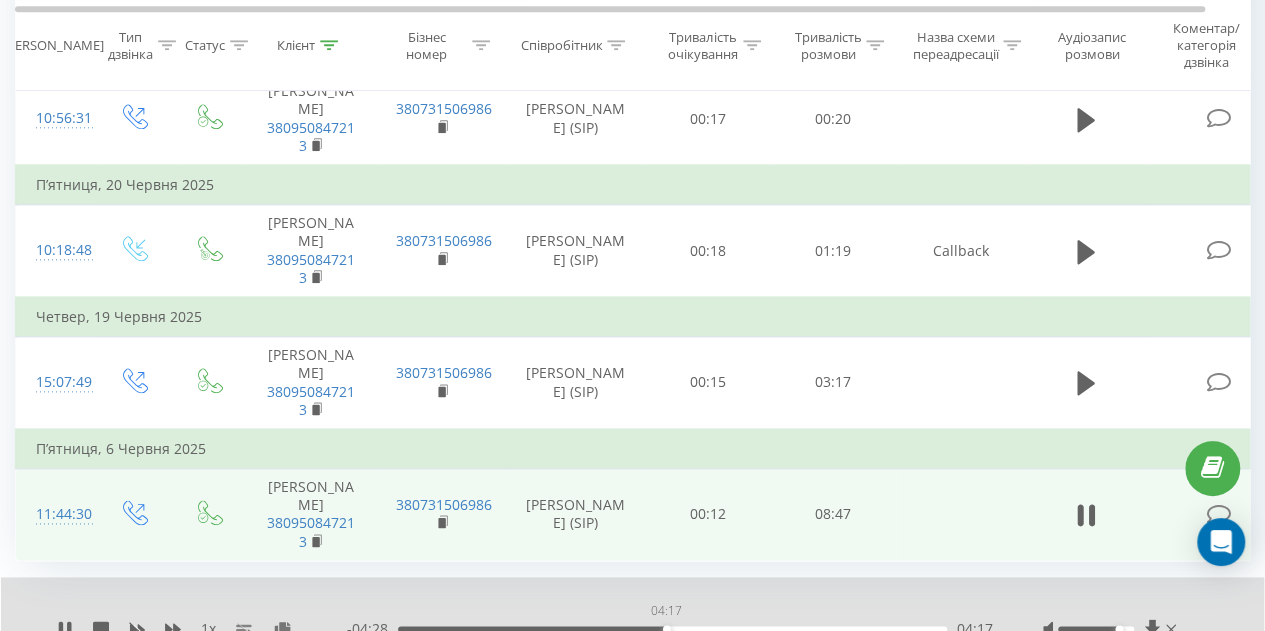 click on "04:17" at bounding box center (672, 629) 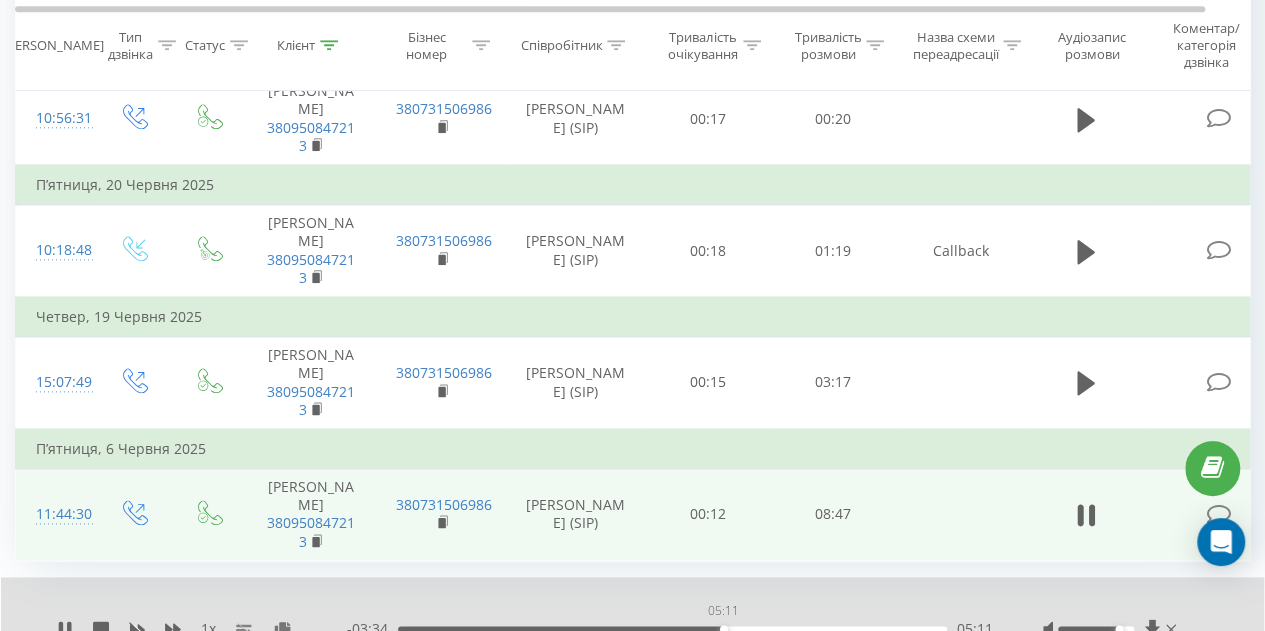 click on "05:11" at bounding box center (672, 629) 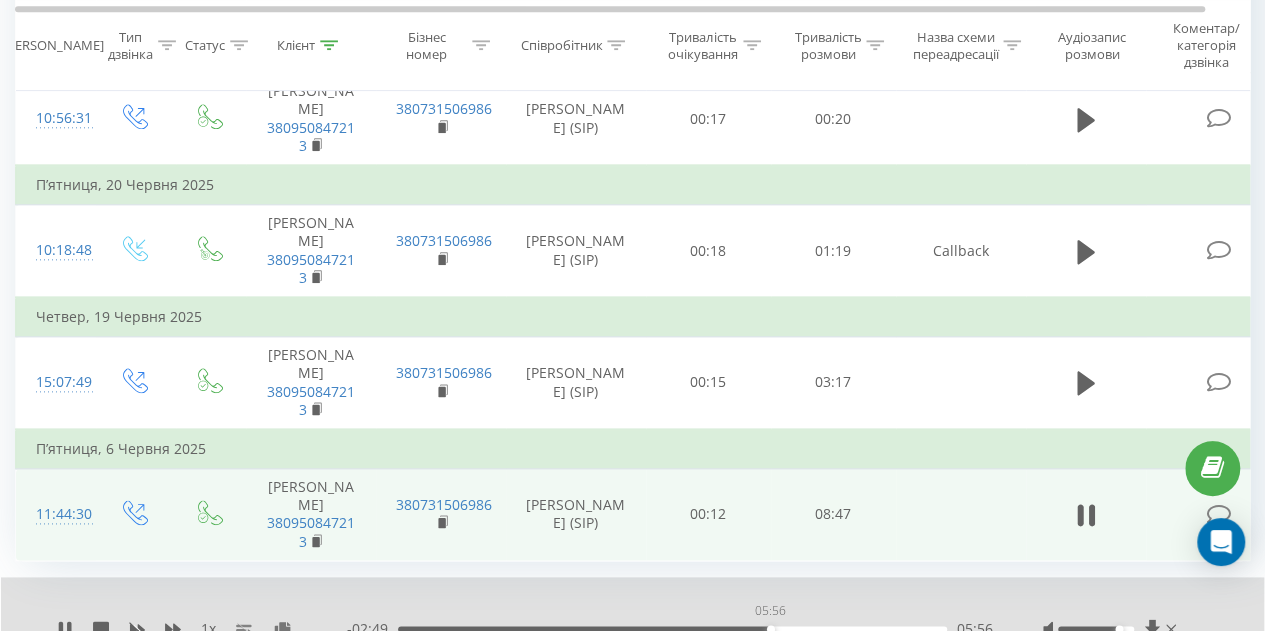 click on "05:56" at bounding box center [672, 629] 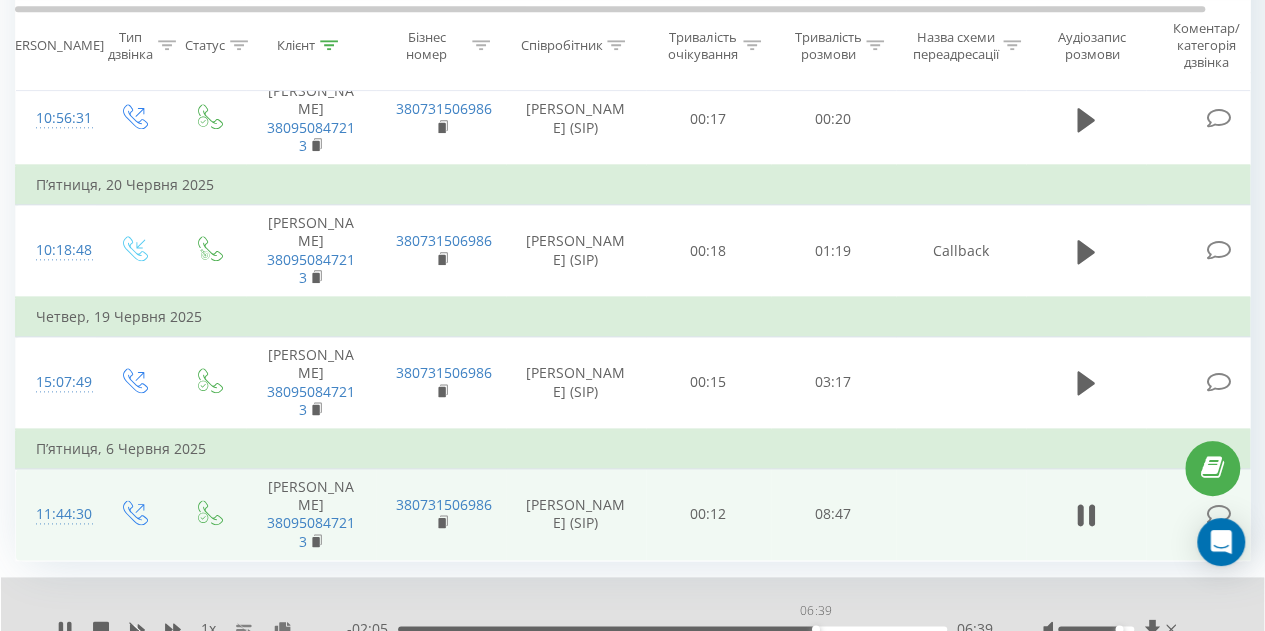 click on "06:39" at bounding box center (672, 629) 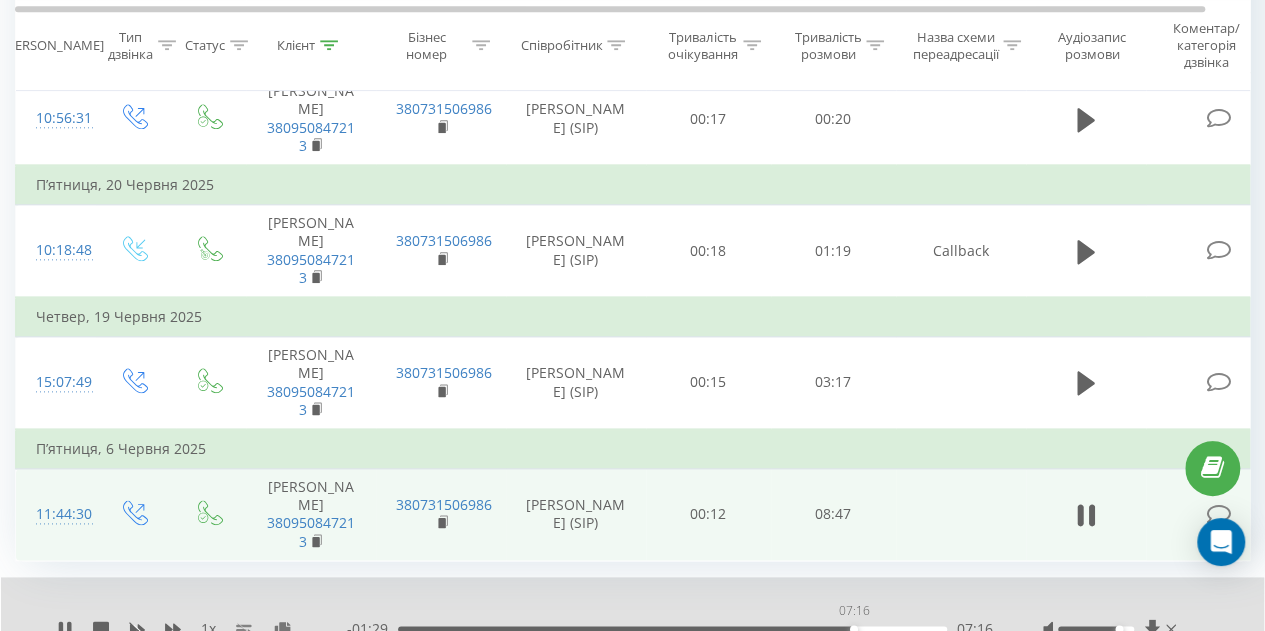 click on "07:16" at bounding box center (672, 629) 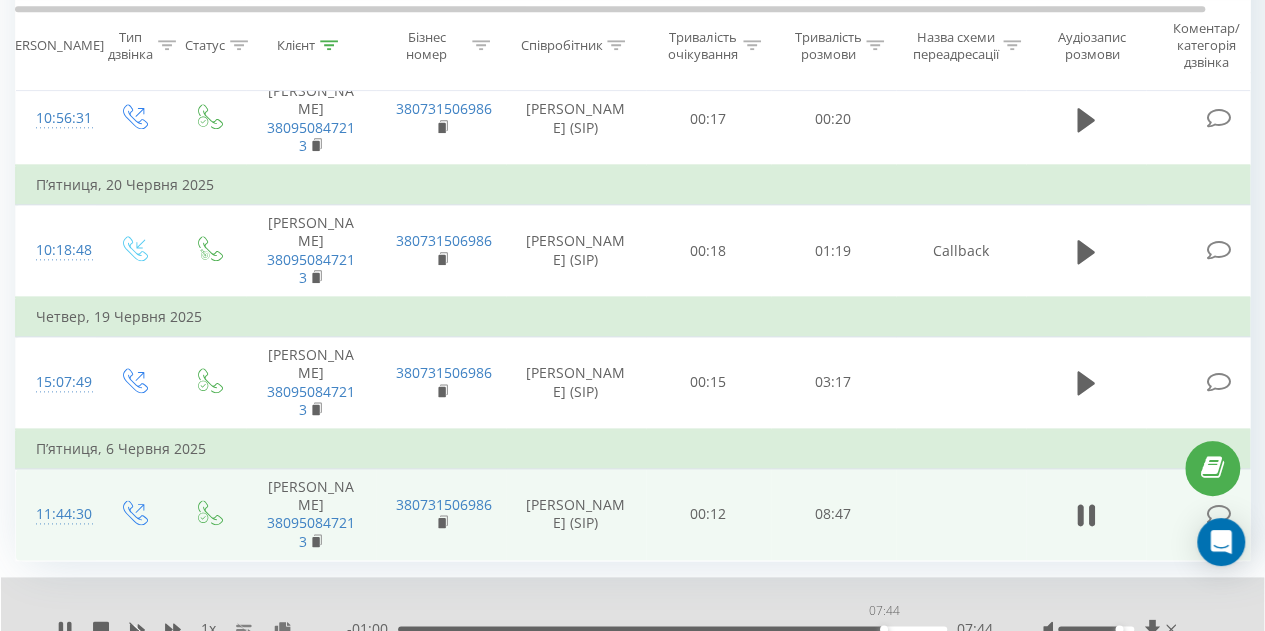 click on "07:44" at bounding box center (672, 629) 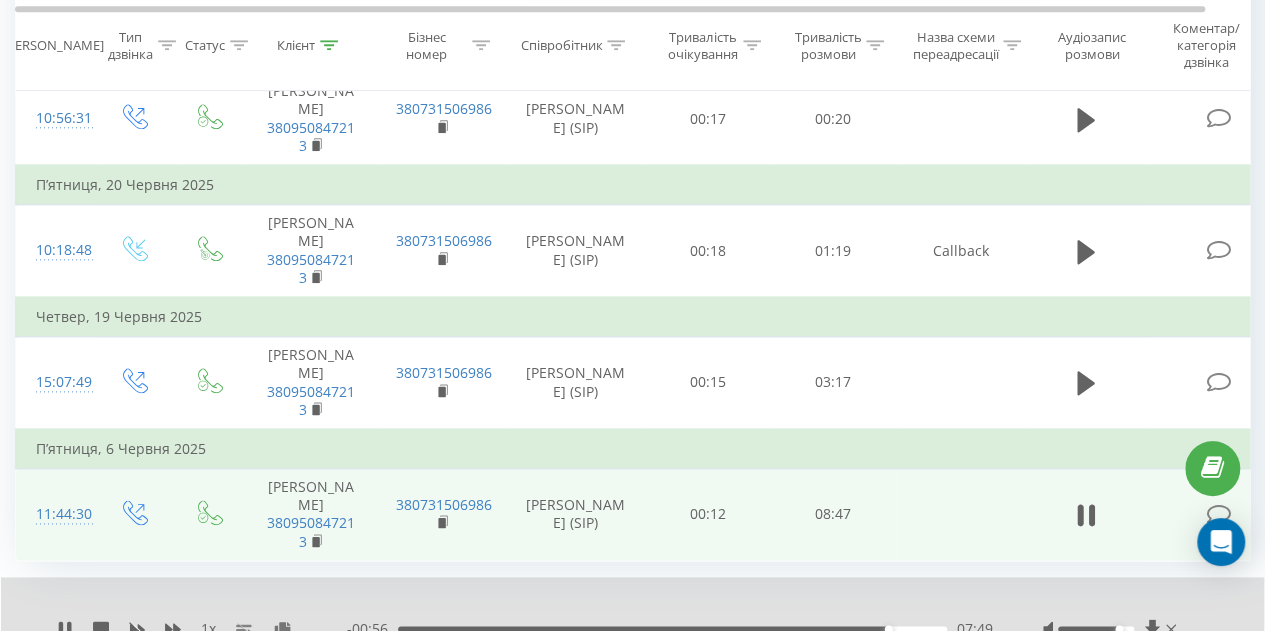 click on "- 00:56 07:49   07:49" at bounding box center (670, 629) 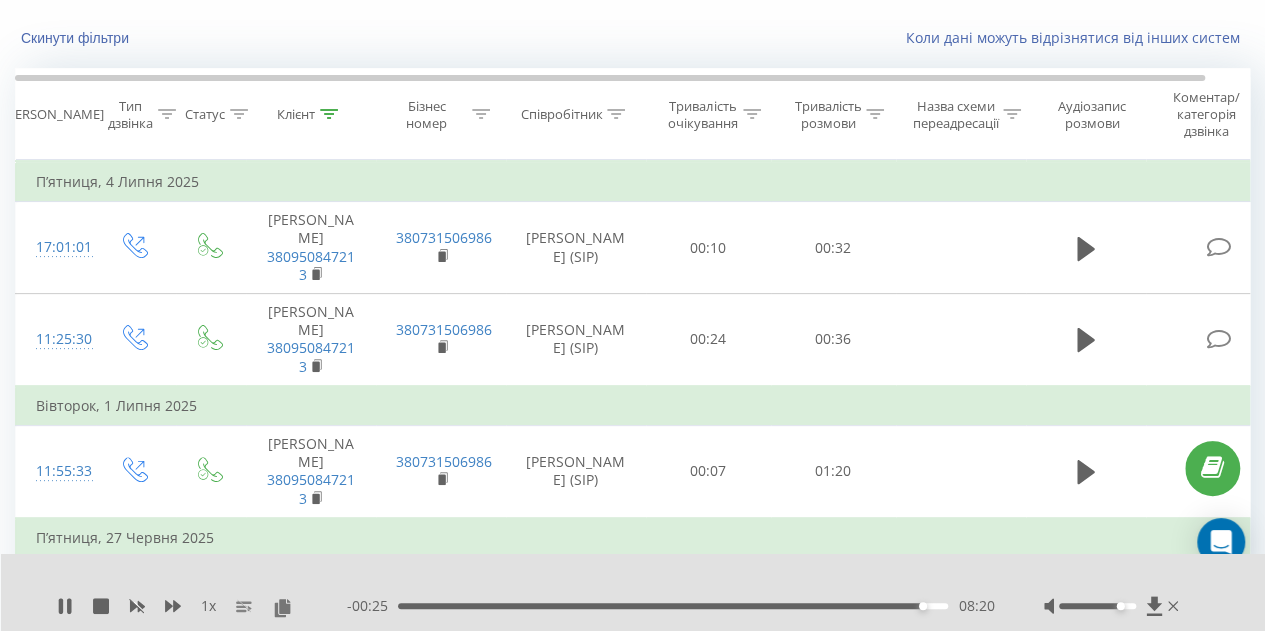 scroll, scrollTop: 0, scrollLeft: 0, axis: both 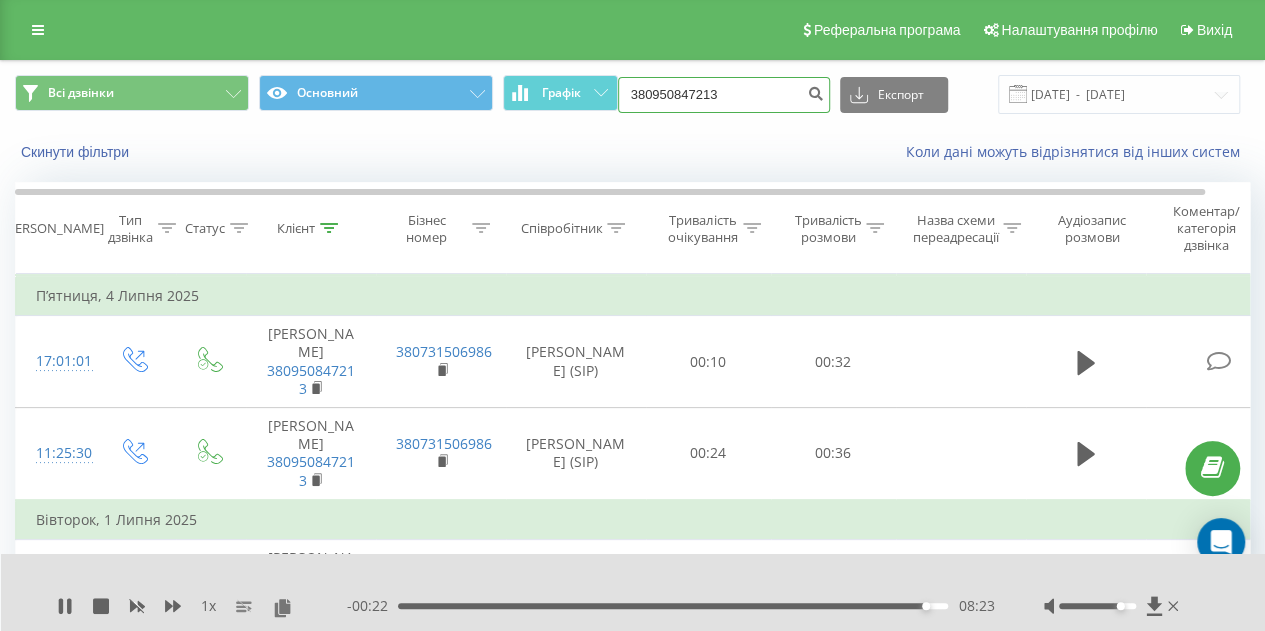 drag, startPoint x: 739, startPoint y: 97, endPoint x: 632, endPoint y: 91, distance: 107.16809 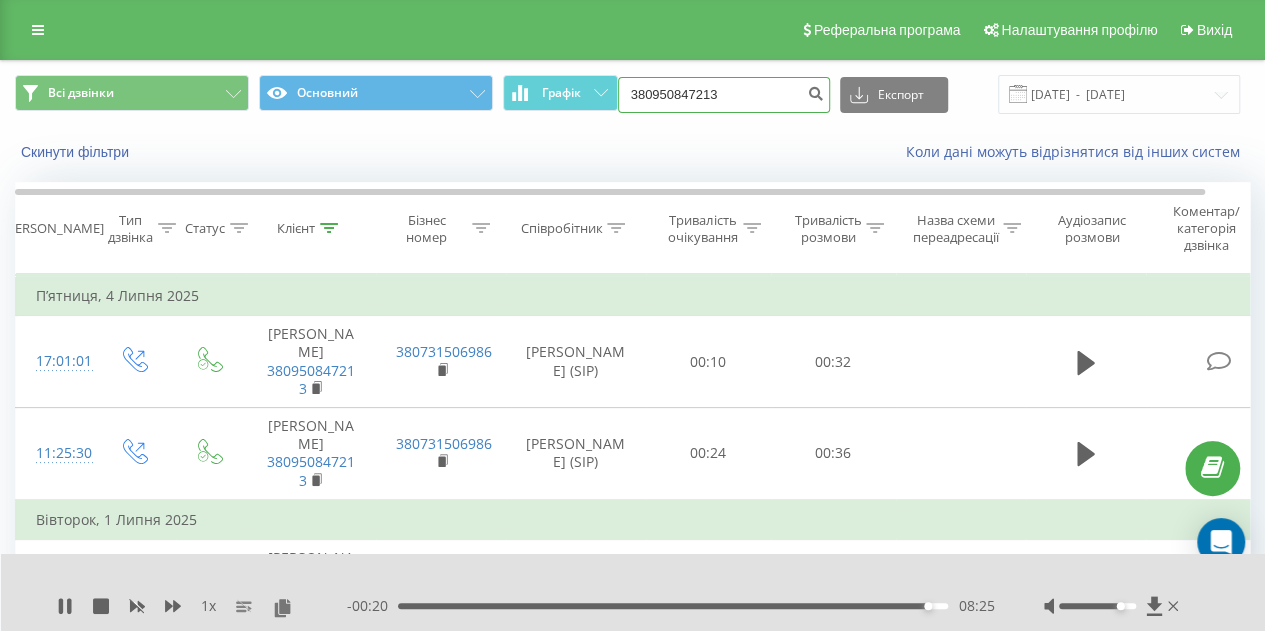 paste on "+38096537525" 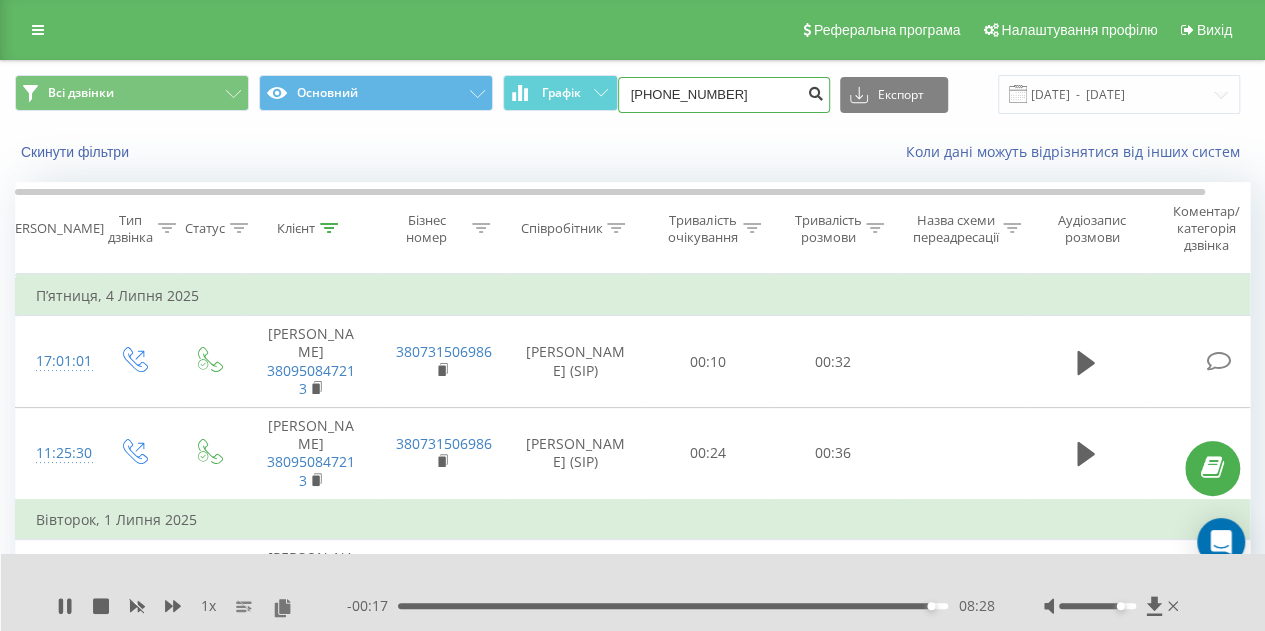 type on "+380965375253" 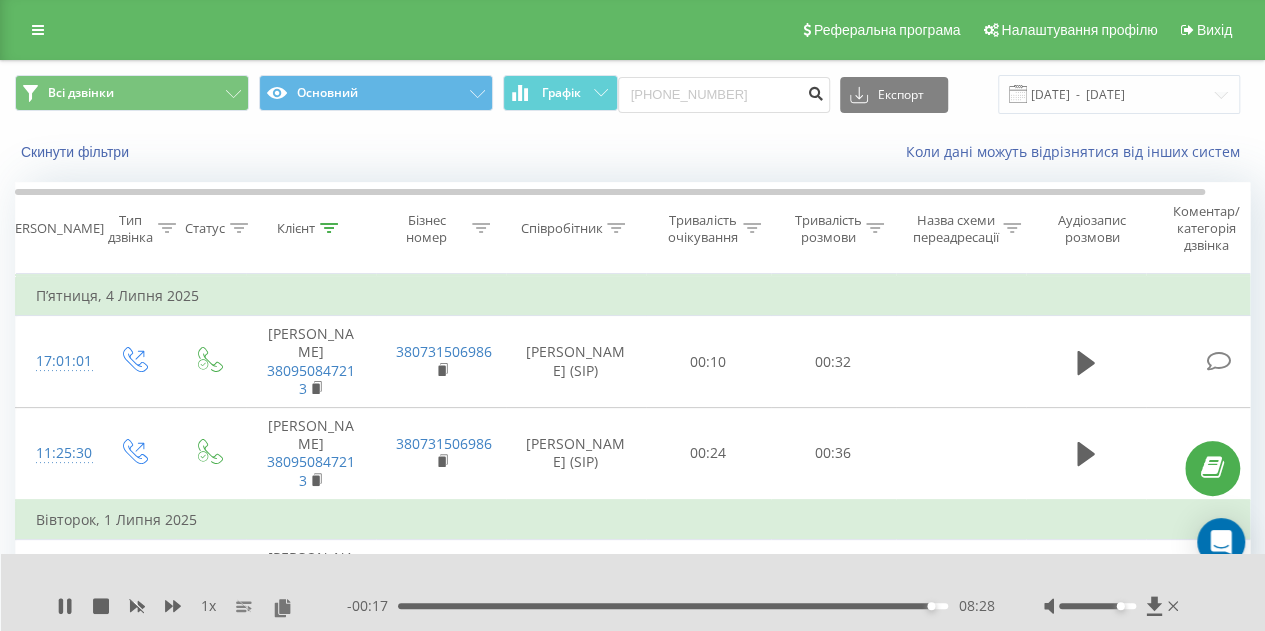 click at bounding box center [816, 95] 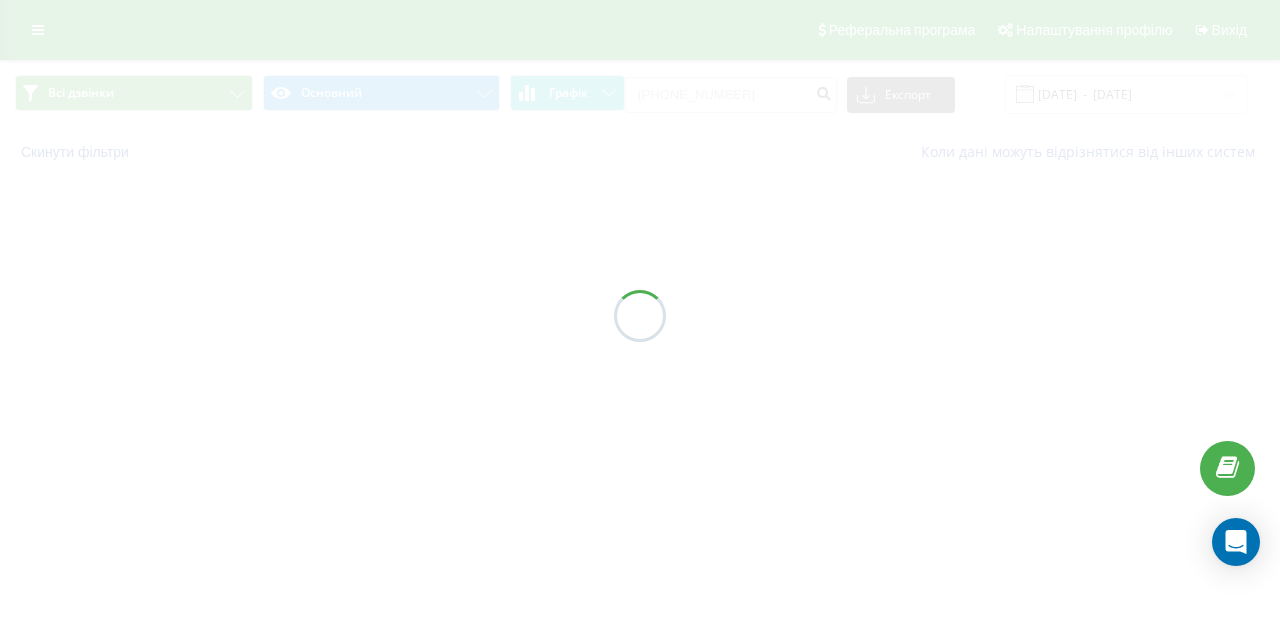 scroll, scrollTop: 0, scrollLeft: 0, axis: both 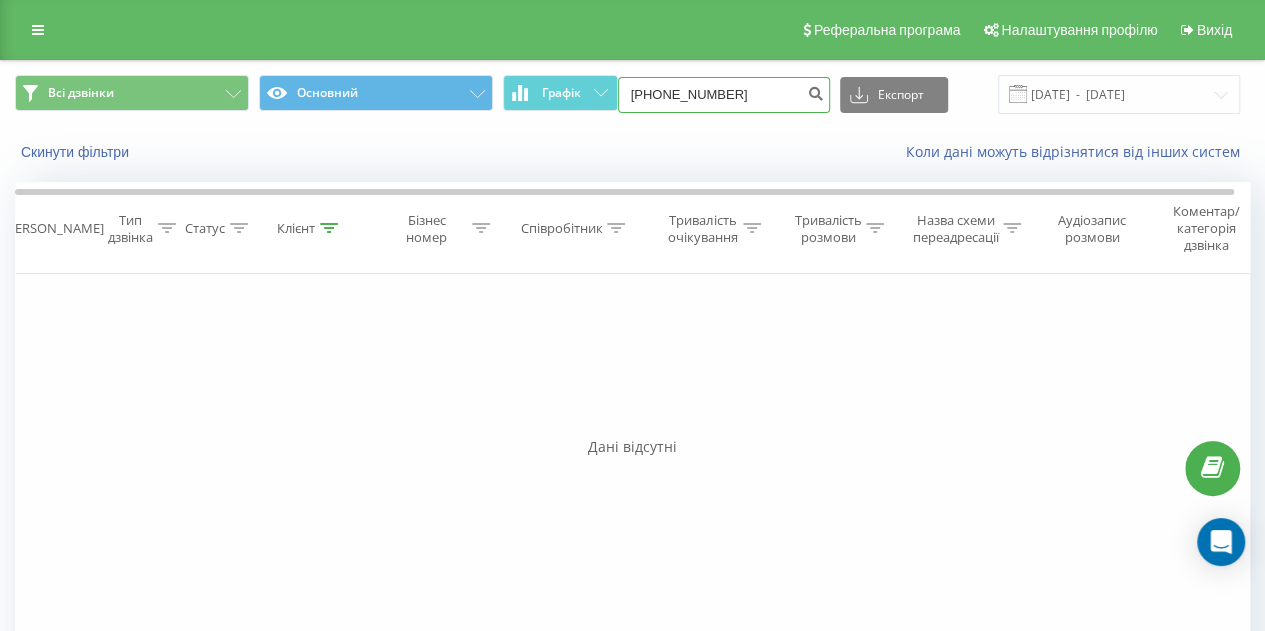 click on "+380965375253" at bounding box center [724, 95] 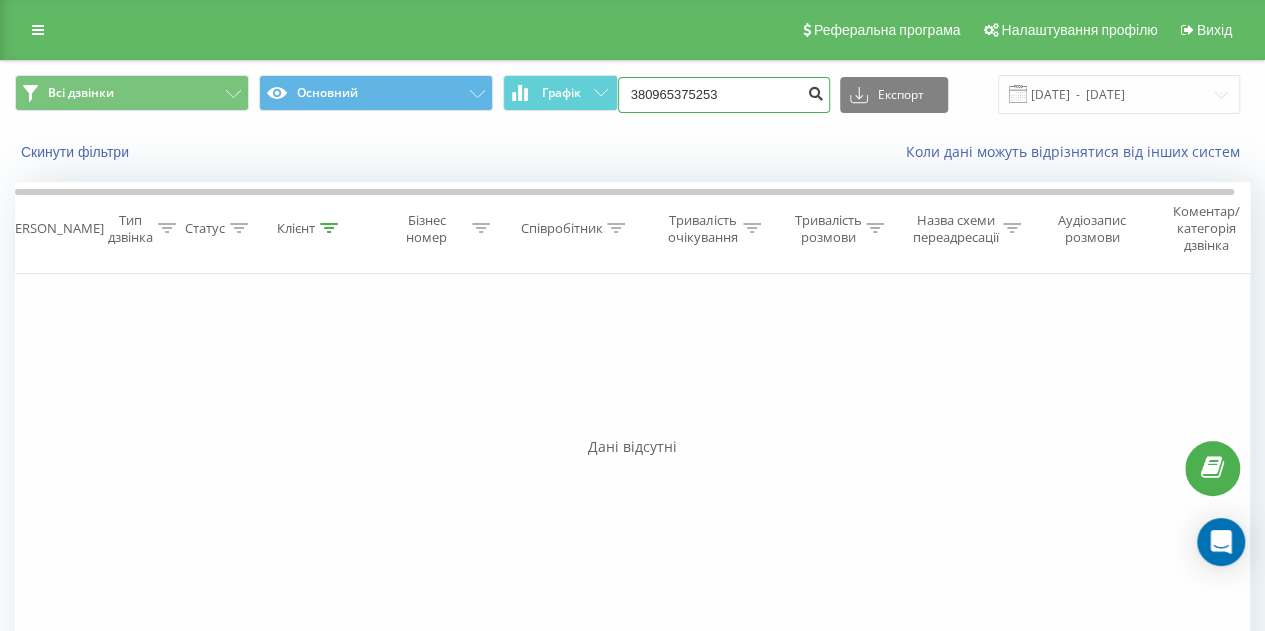 type on "380965375253" 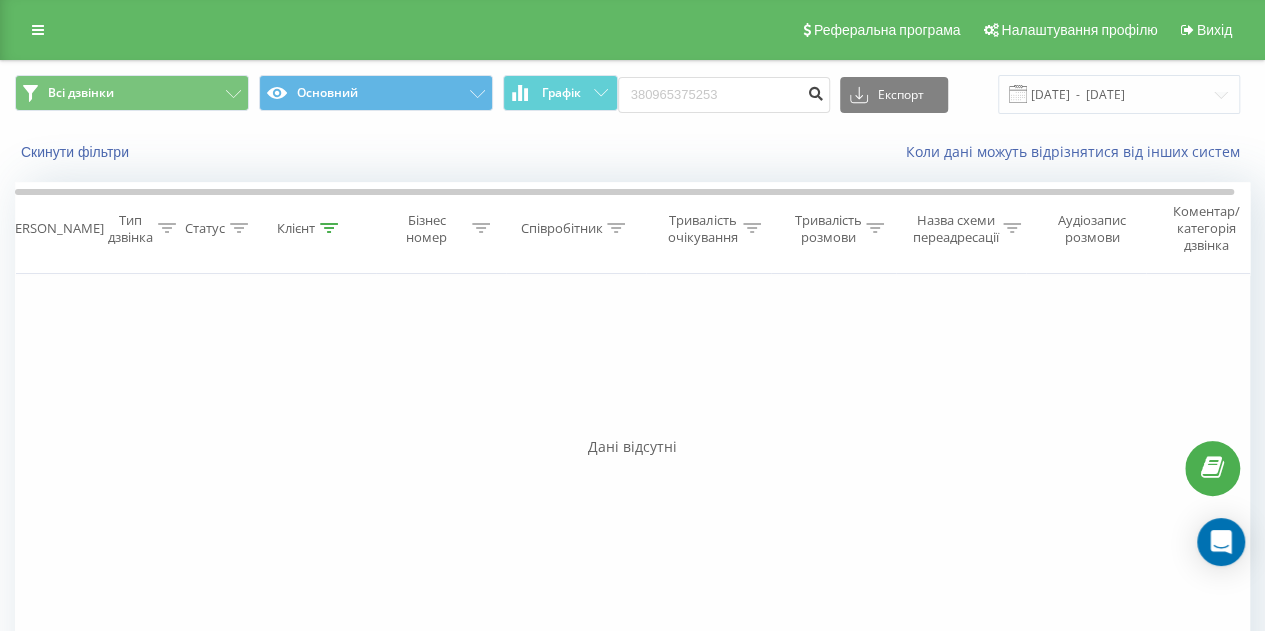 click at bounding box center (816, 95) 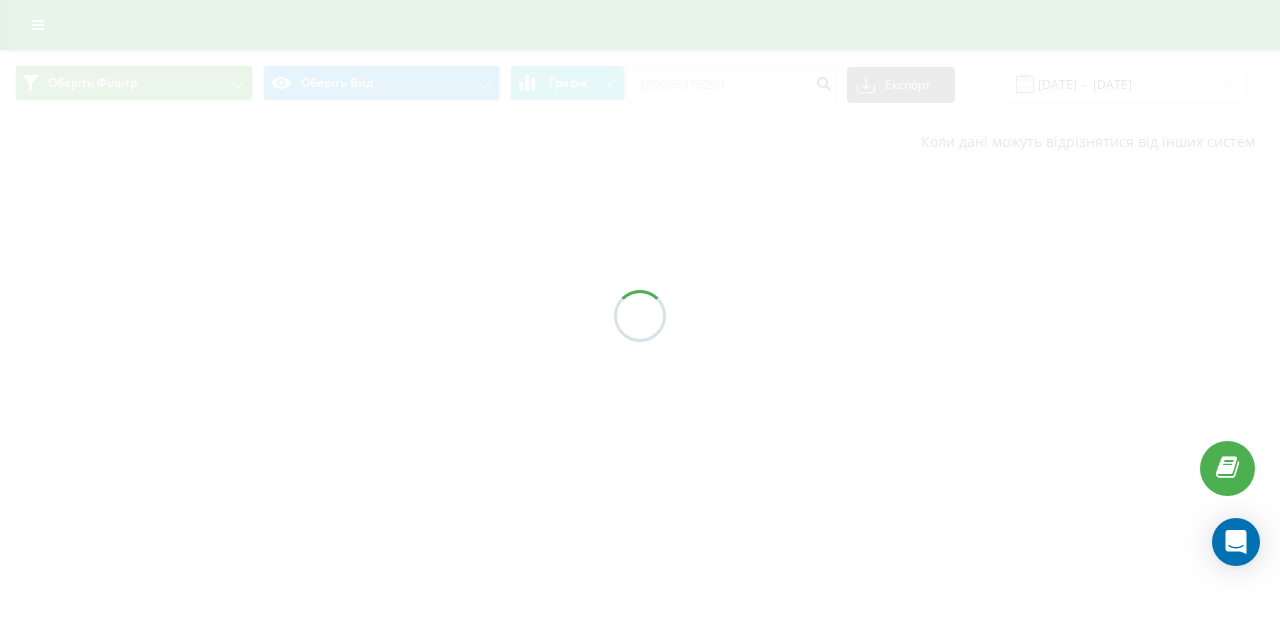 scroll, scrollTop: 0, scrollLeft: 0, axis: both 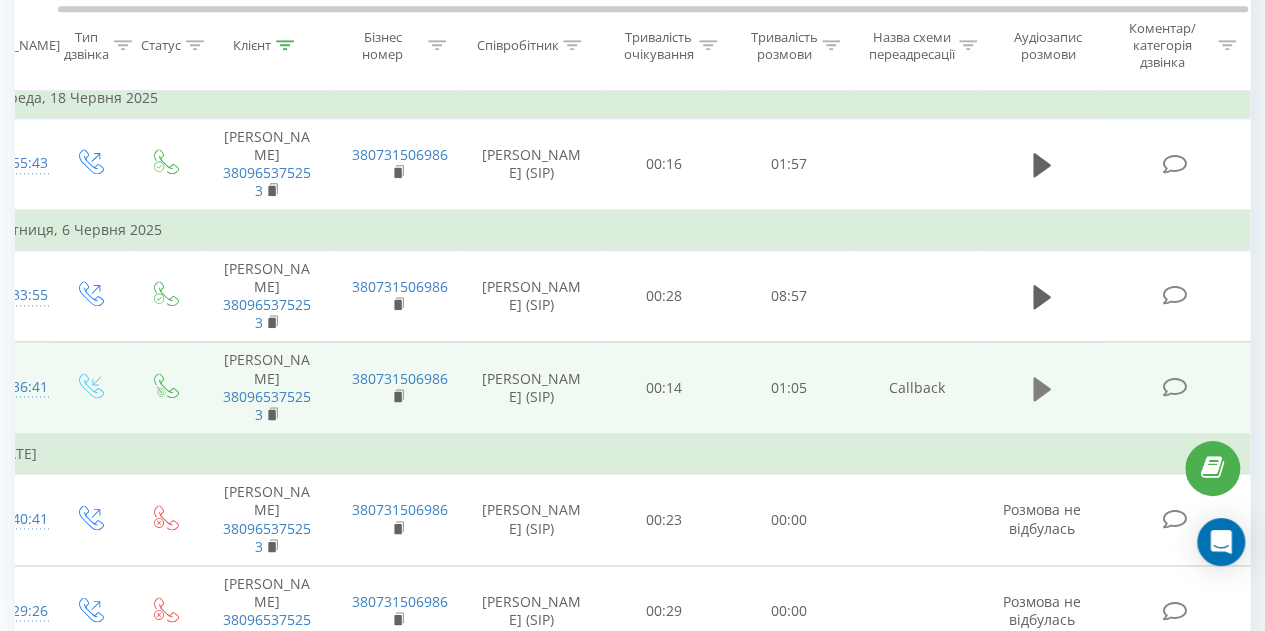 click 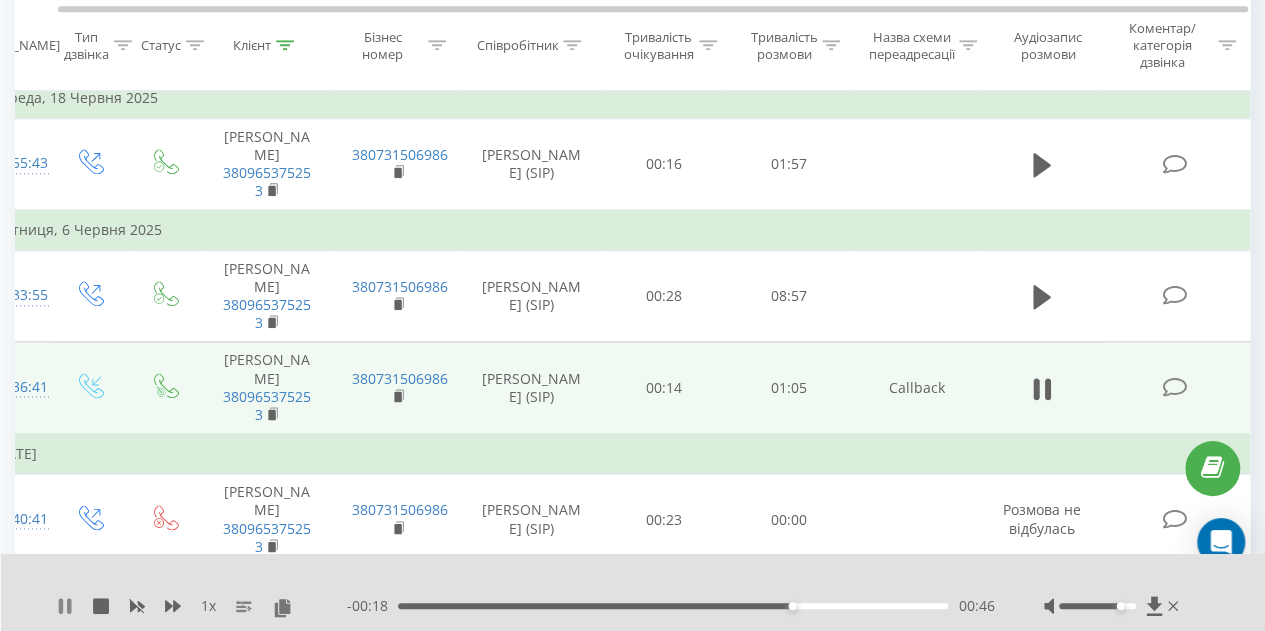 click 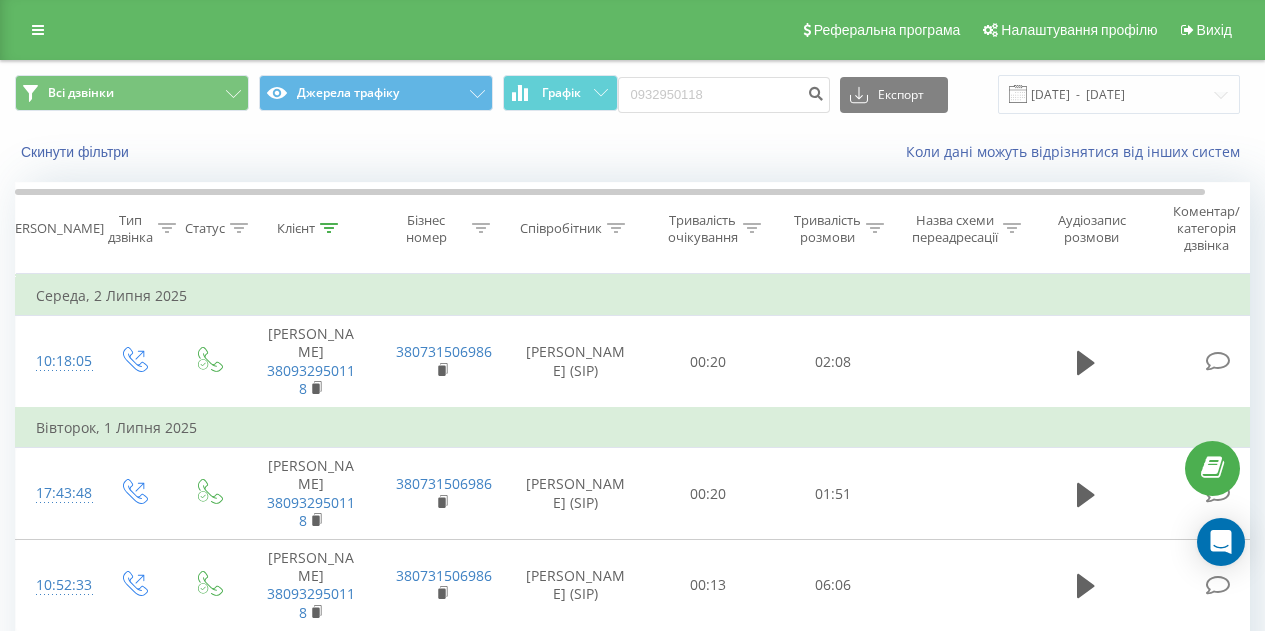 scroll, scrollTop: 0, scrollLeft: 0, axis: both 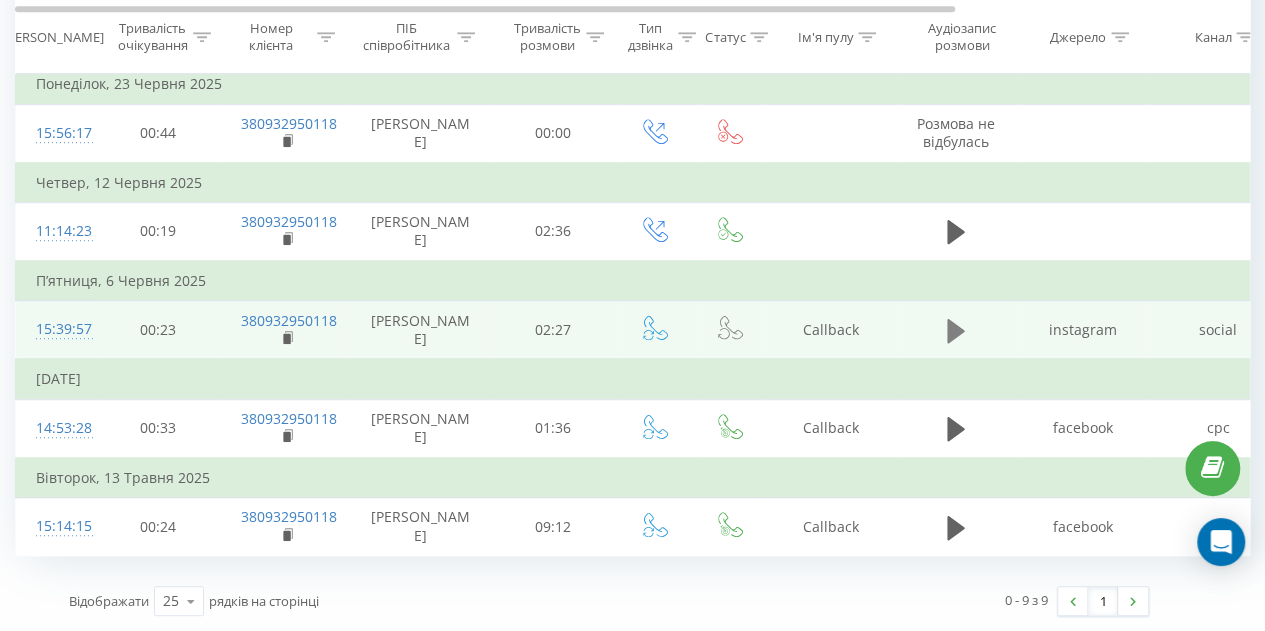 click 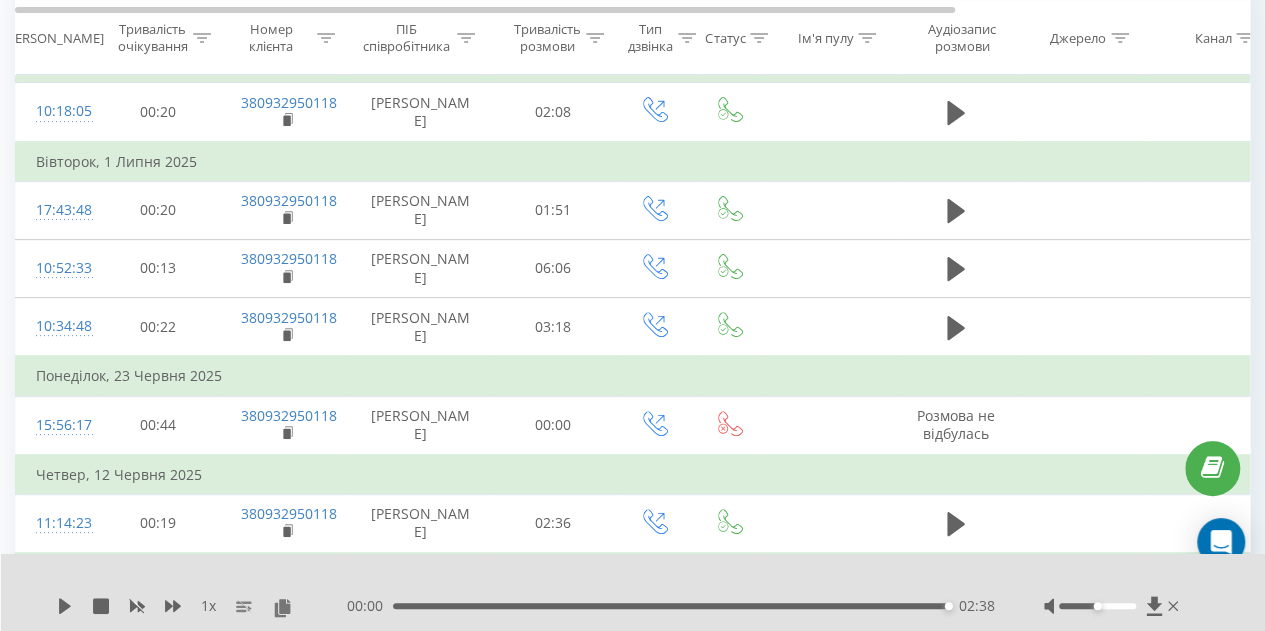 scroll, scrollTop: 0, scrollLeft: 0, axis: both 